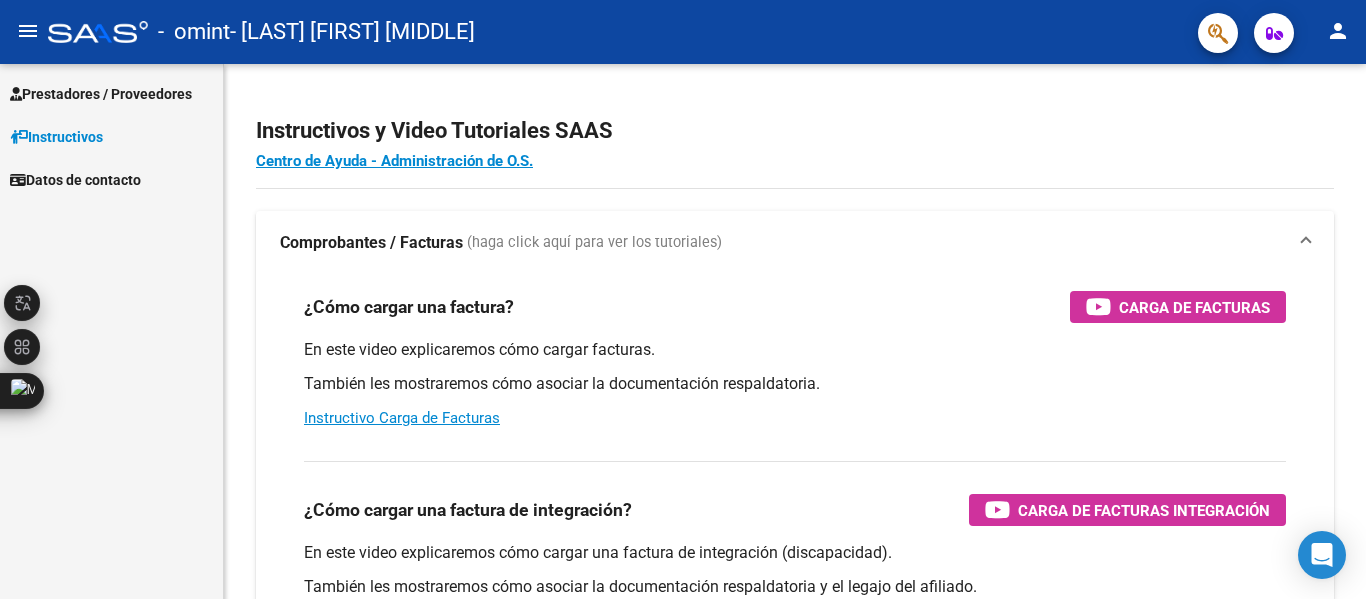 scroll, scrollTop: 0, scrollLeft: 0, axis: both 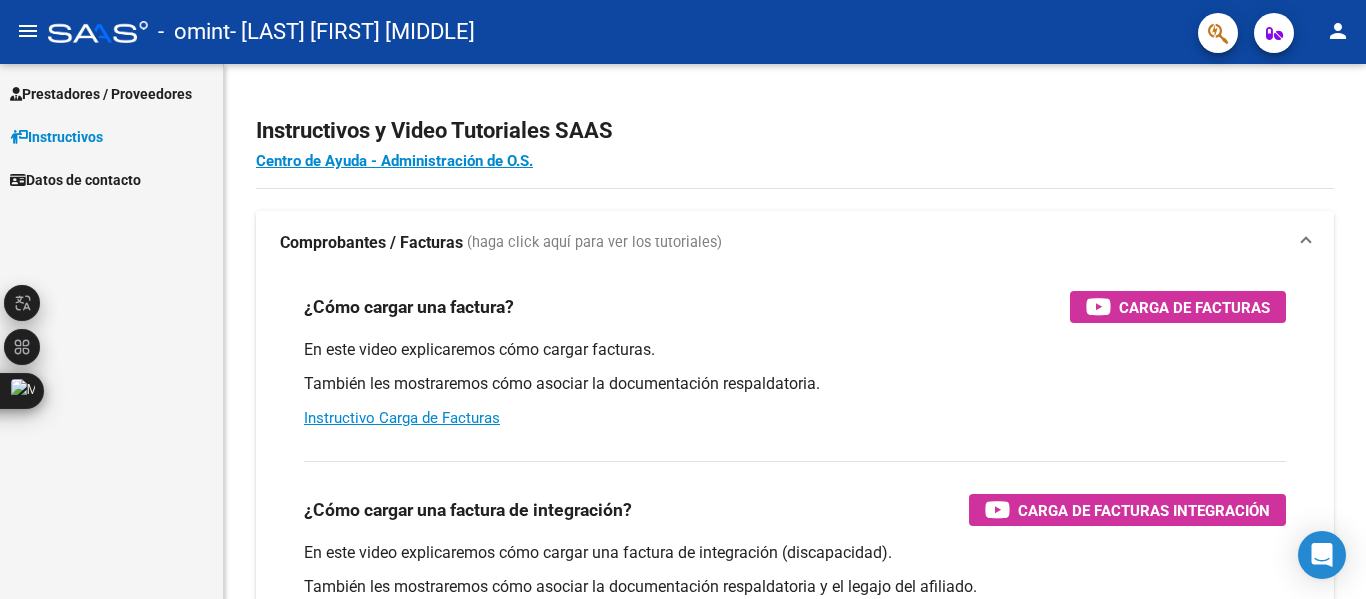 click on "Prestadores / Proveedores" at bounding box center [101, 94] 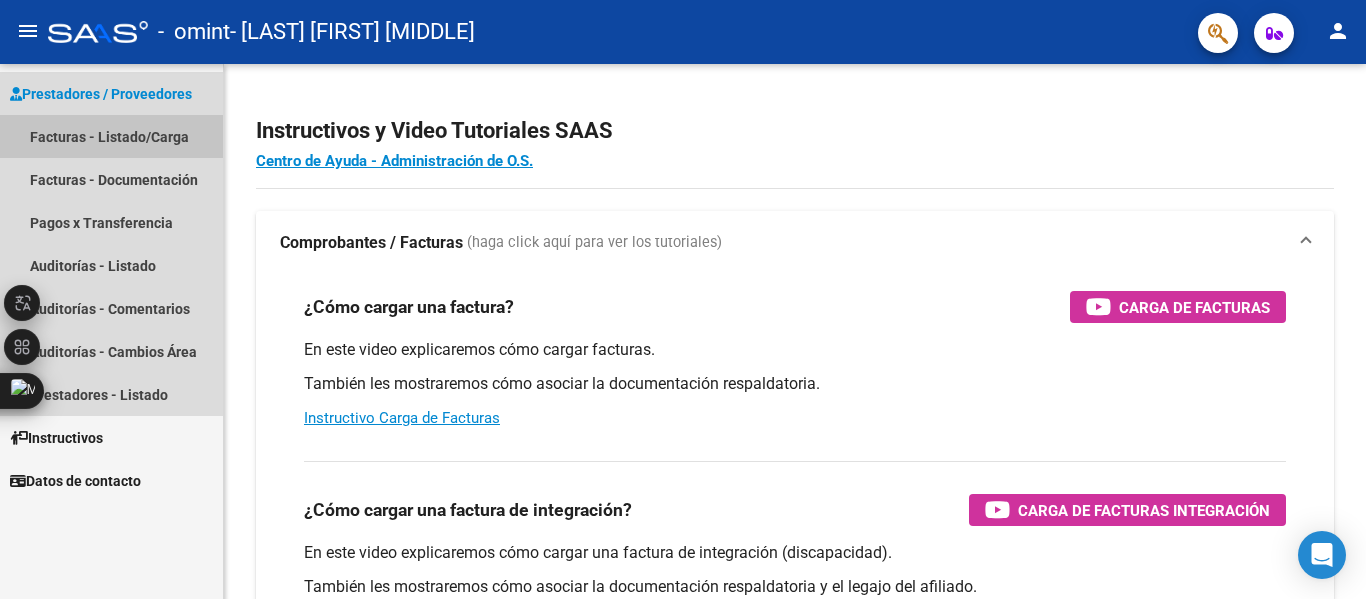 click on "Facturas - Listado/Carga" at bounding box center (111, 136) 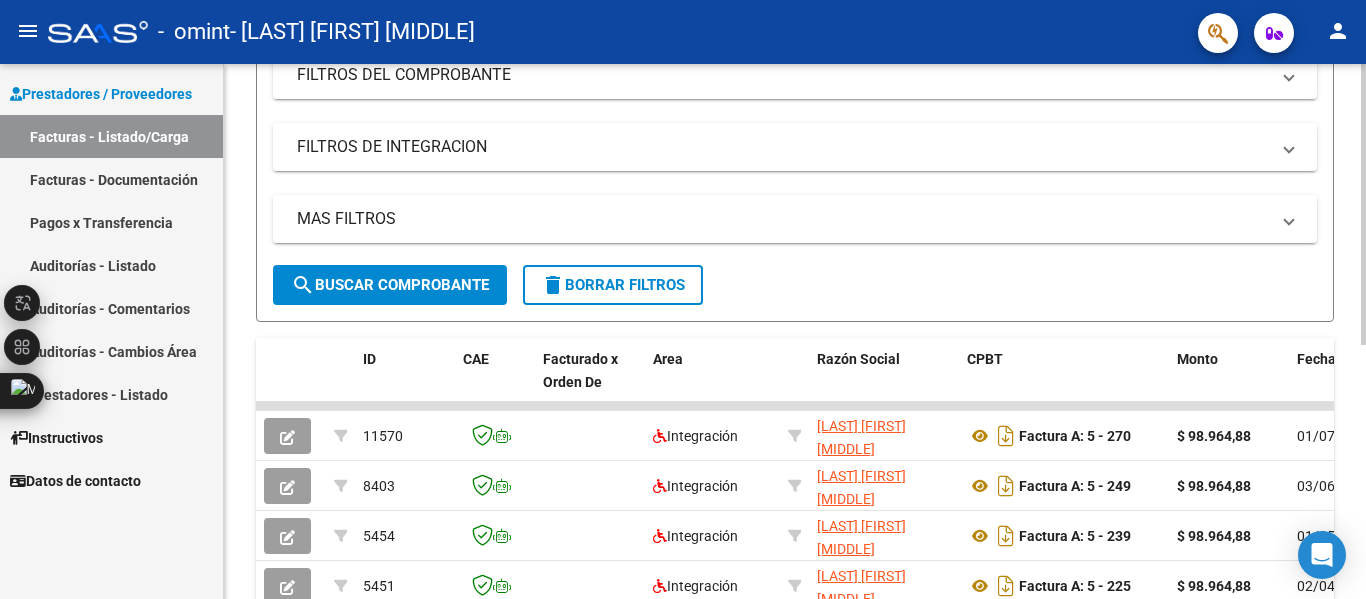scroll, scrollTop: 331, scrollLeft: 0, axis: vertical 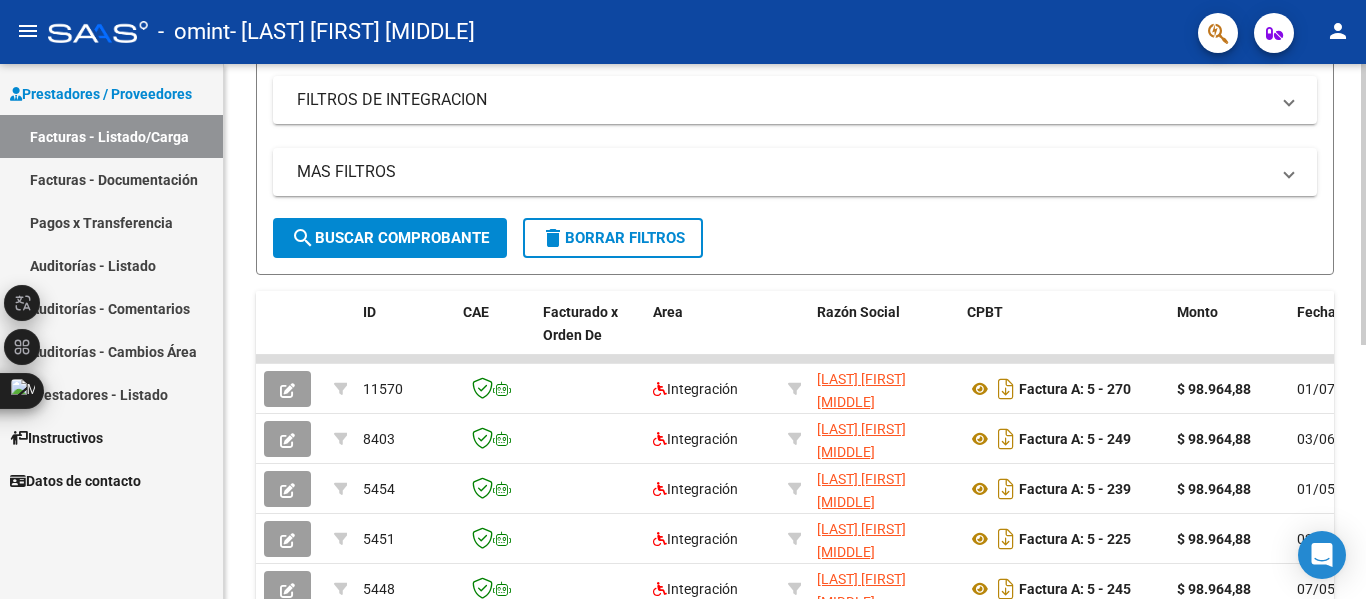 click 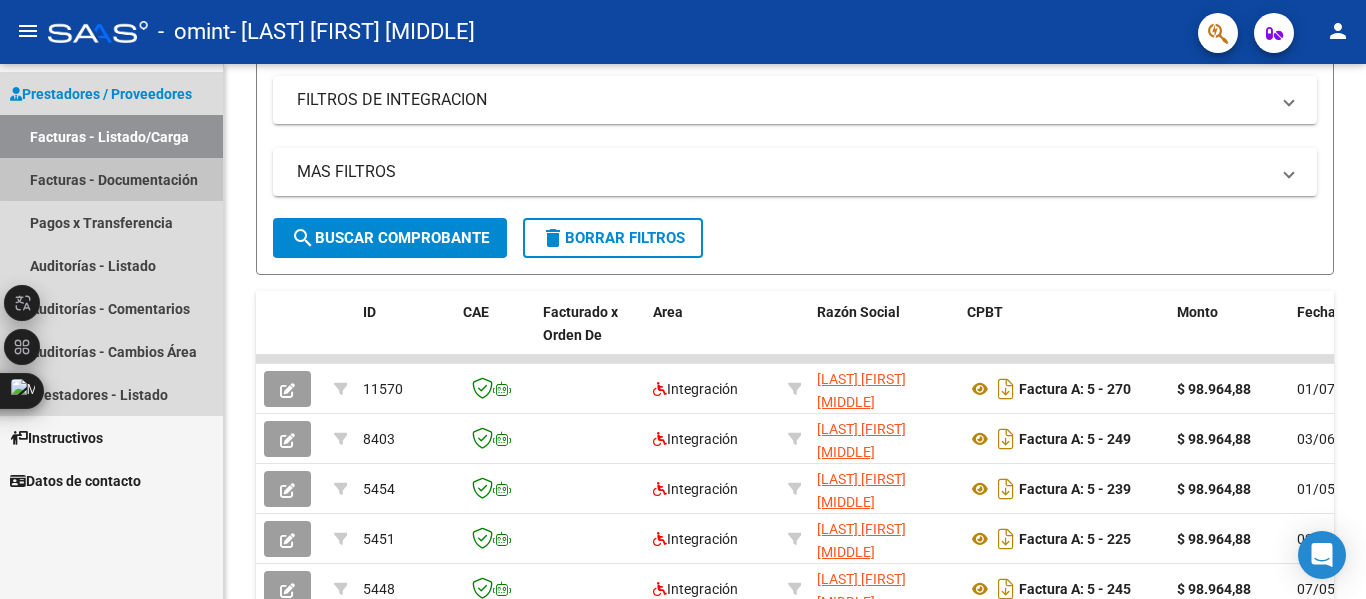 click on "Facturas - Documentación" at bounding box center [111, 179] 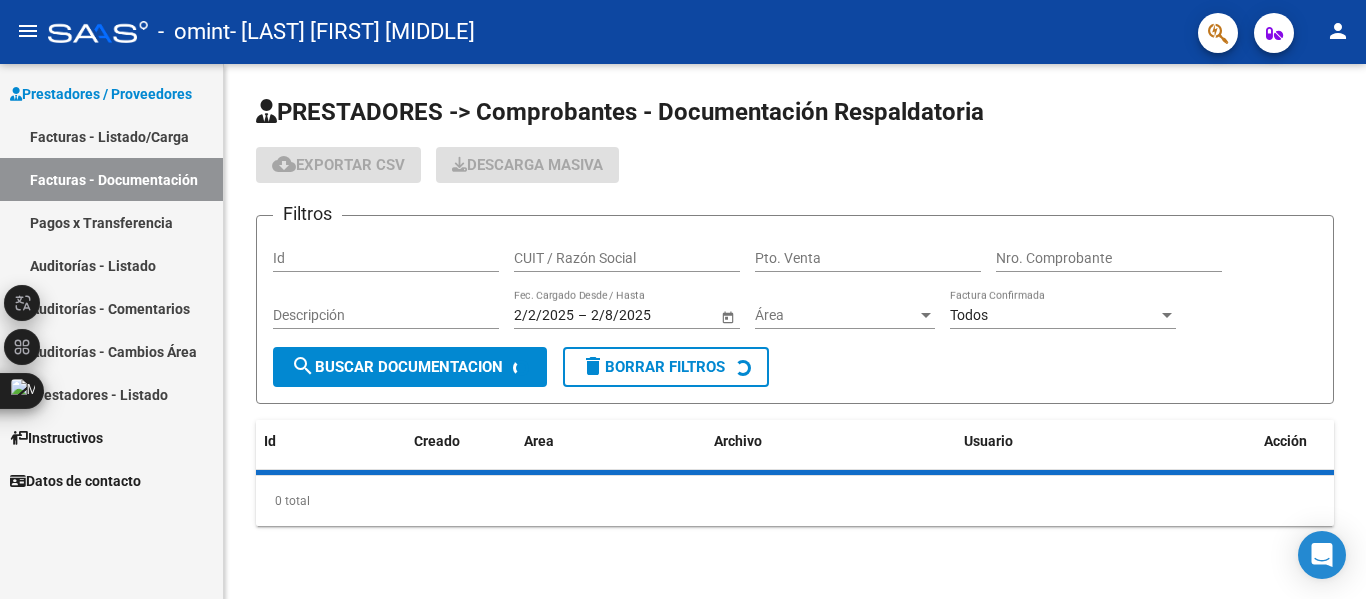 scroll, scrollTop: 0, scrollLeft: 0, axis: both 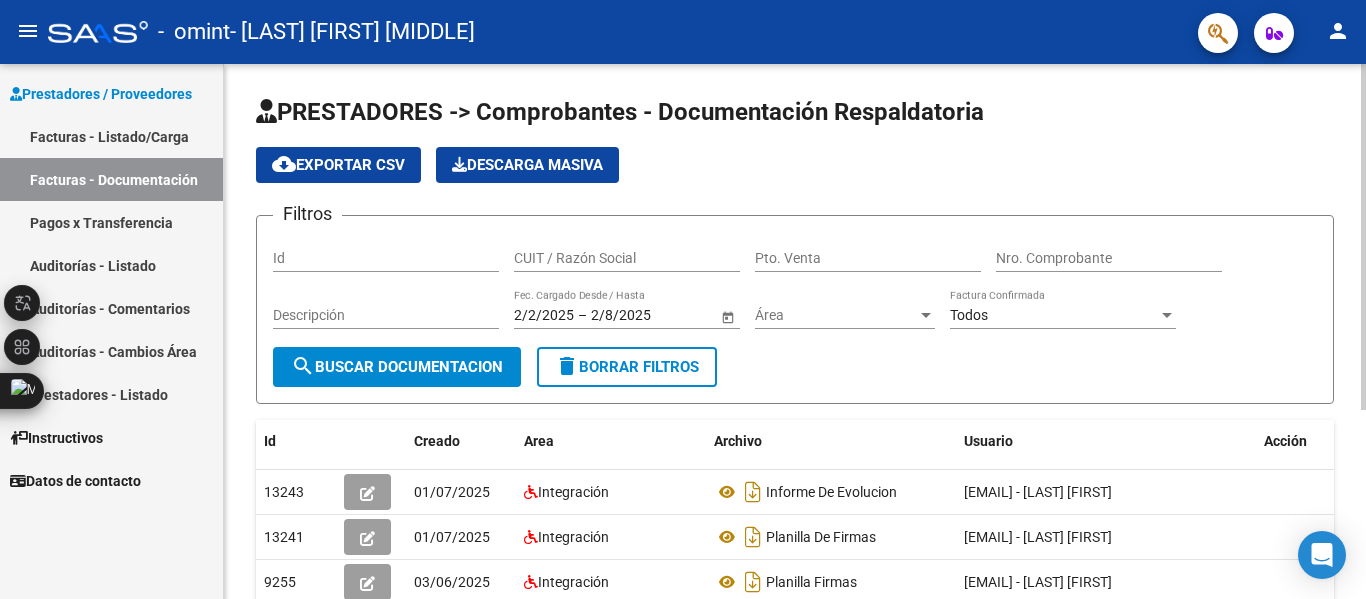 click on "Id" at bounding box center [386, 258] 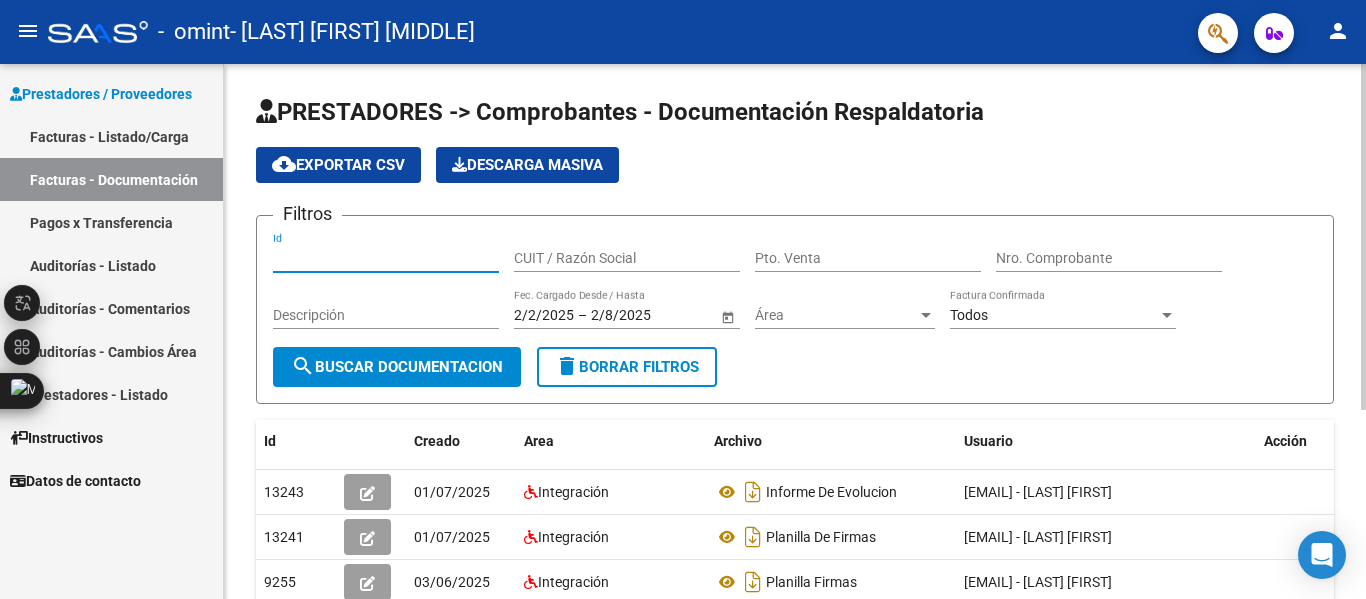 click on "CUIT / Razón Social" at bounding box center [627, 258] 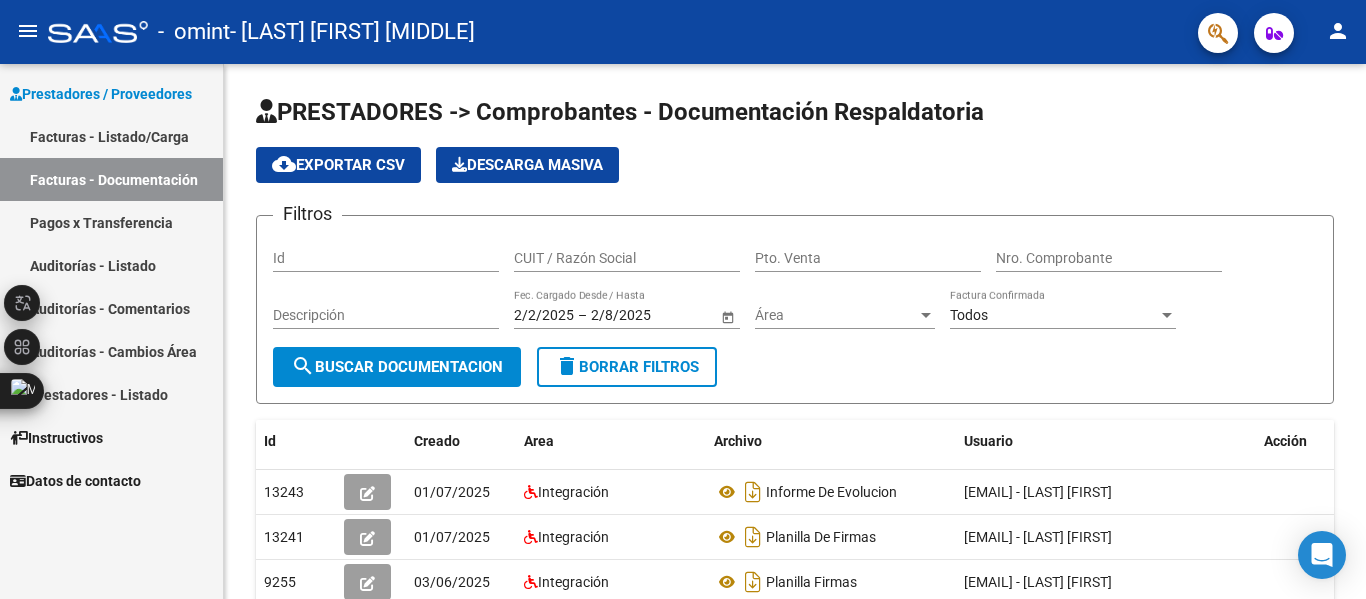 click on "Facturas - Listado/Carga" at bounding box center (111, 136) 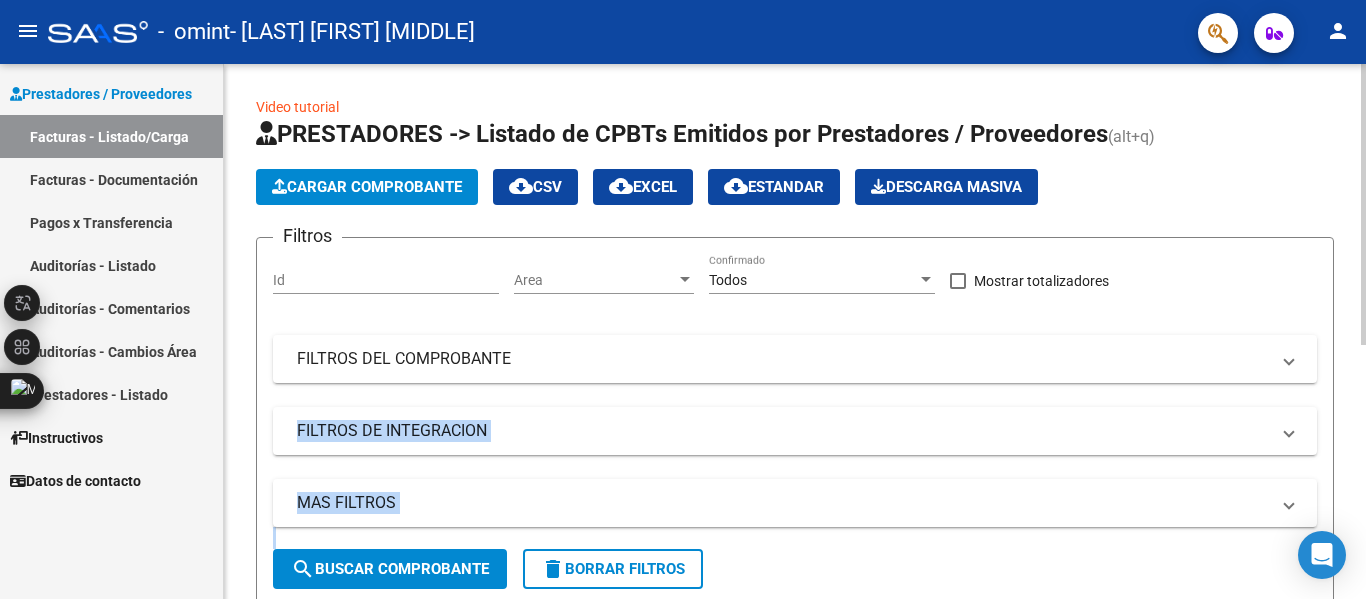 drag, startPoint x: 1358, startPoint y: 317, endPoint x: 1365, endPoint y: 353, distance: 36.67424 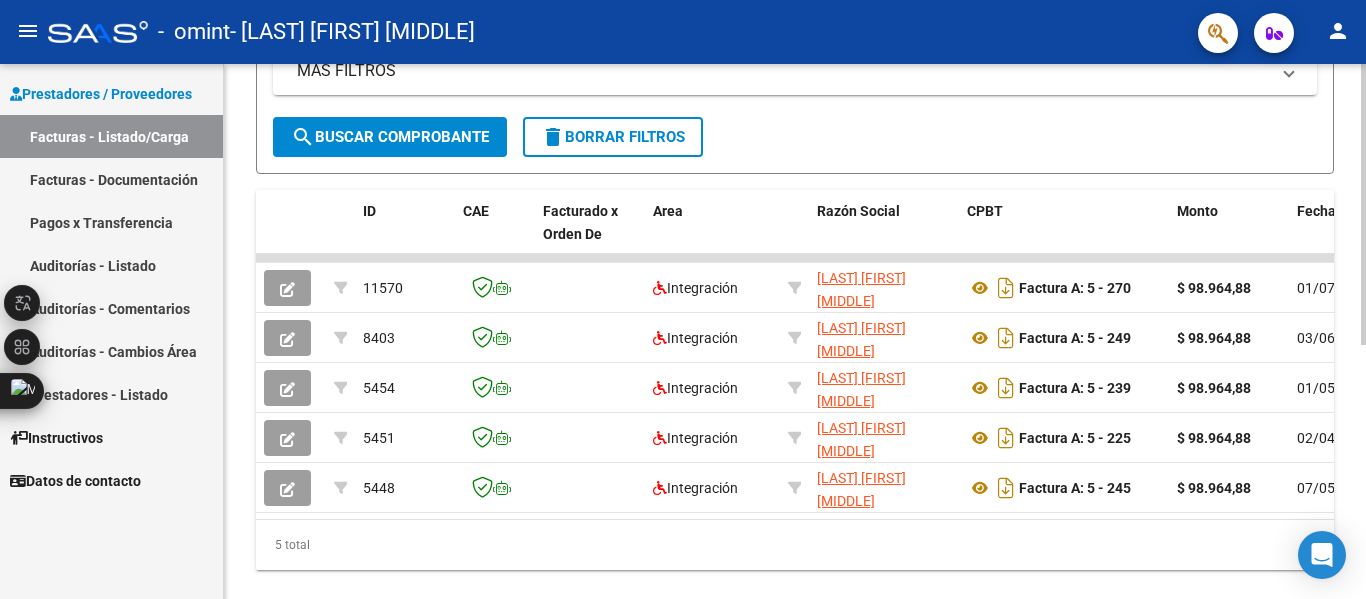 scroll, scrollTop: 441, scrollLeft: 0, axis: vertical 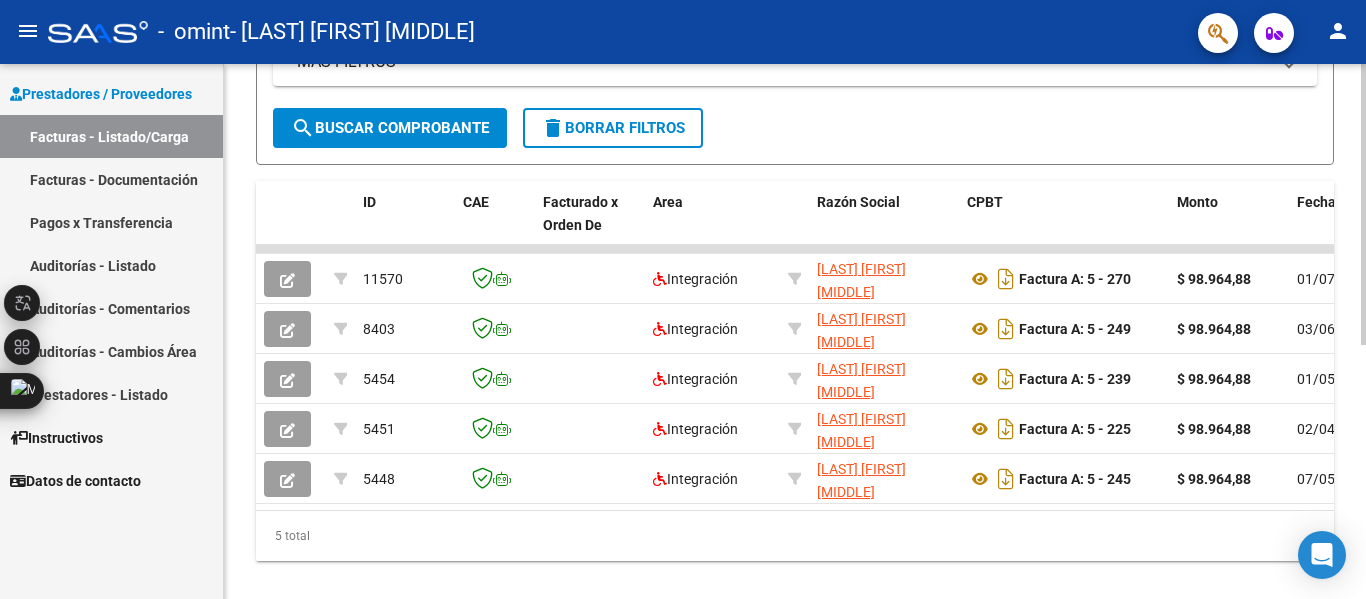 click 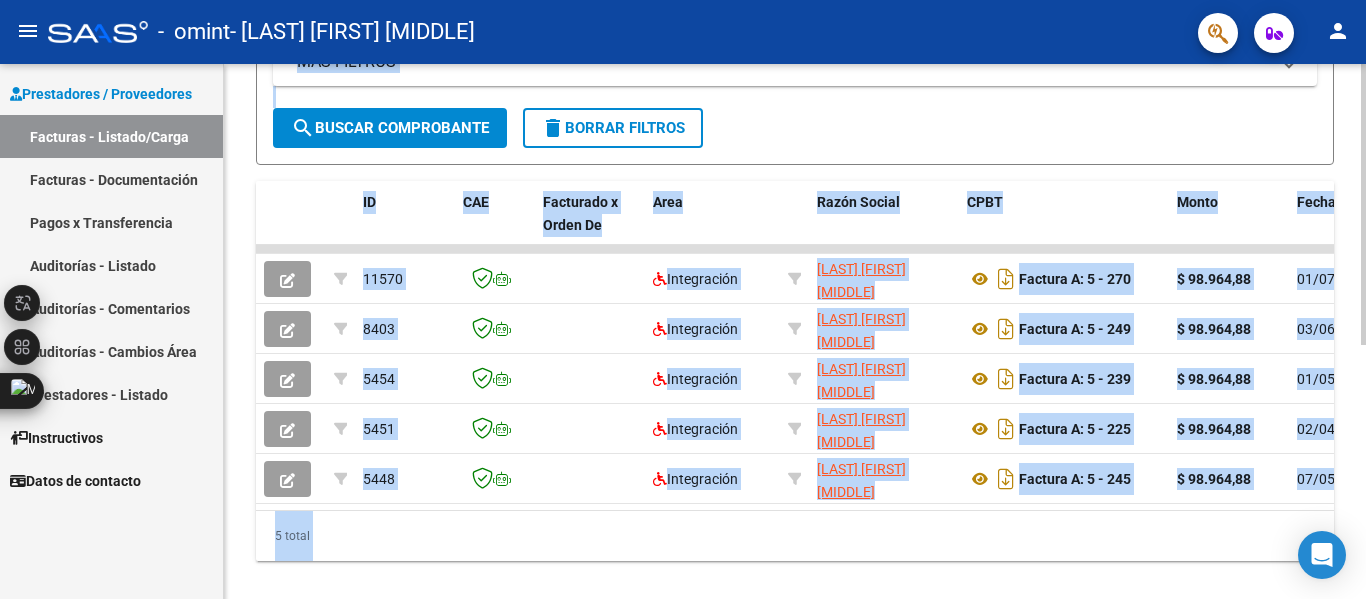 click on "5 total" 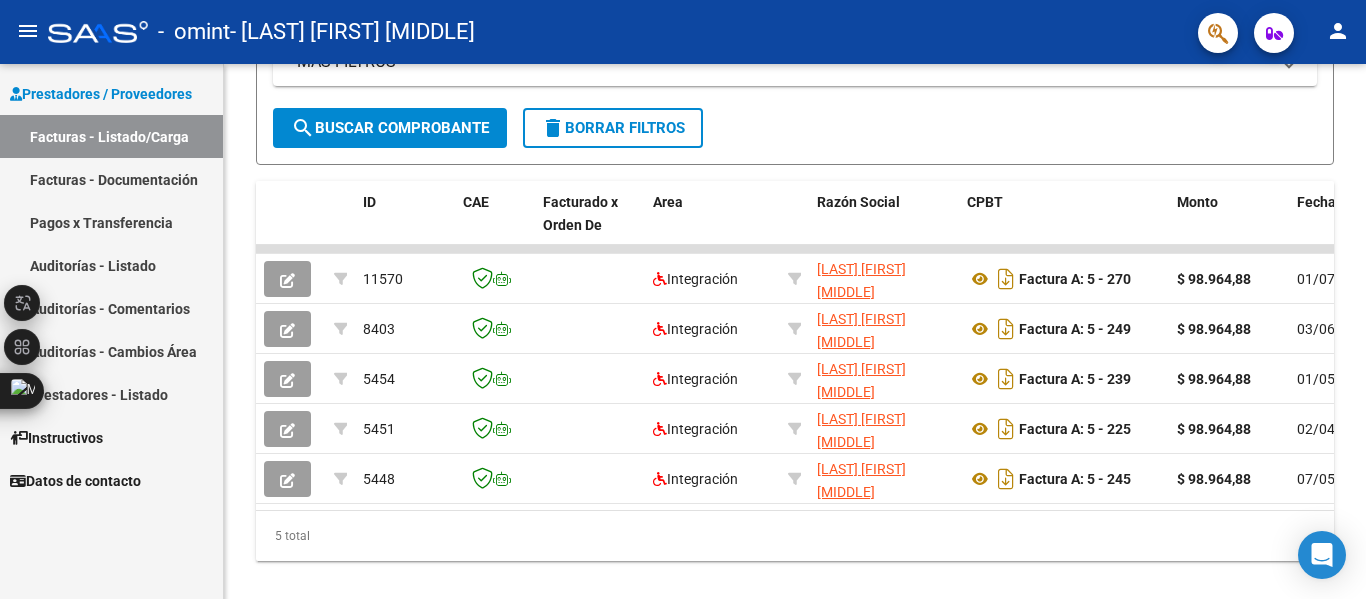 click on "Facturas - Documentación" at bounding box center [111, 179] 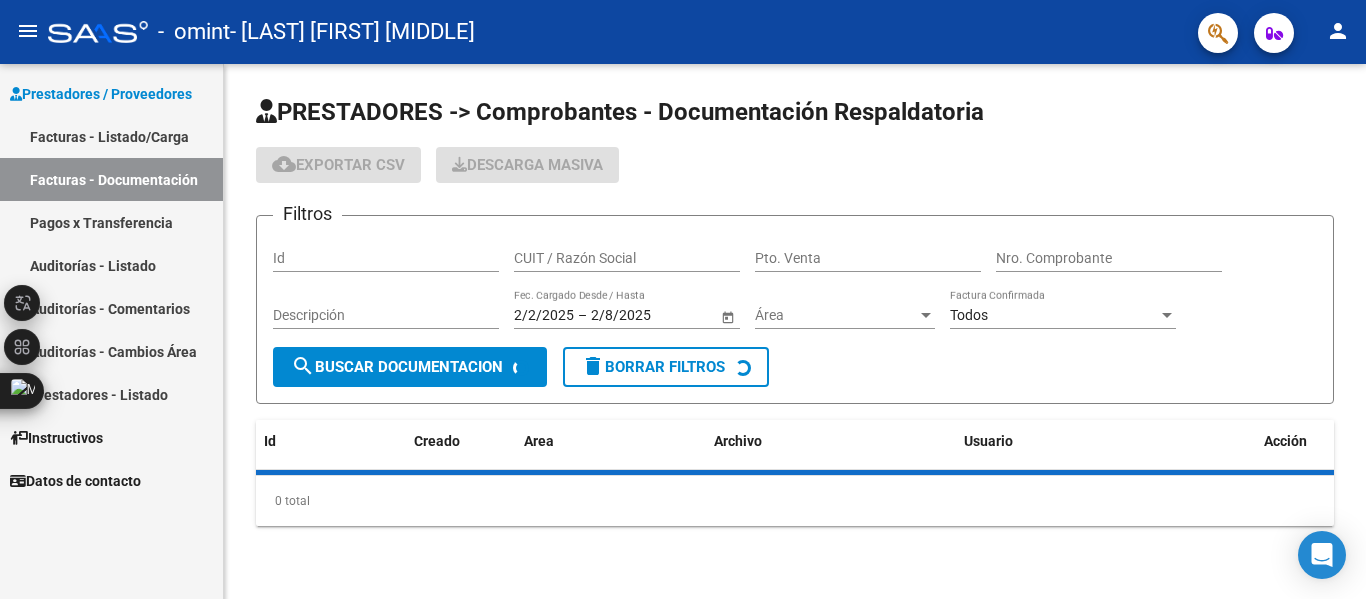 scroll, scrollTop: 0, scrollLeft: 0, axis: both 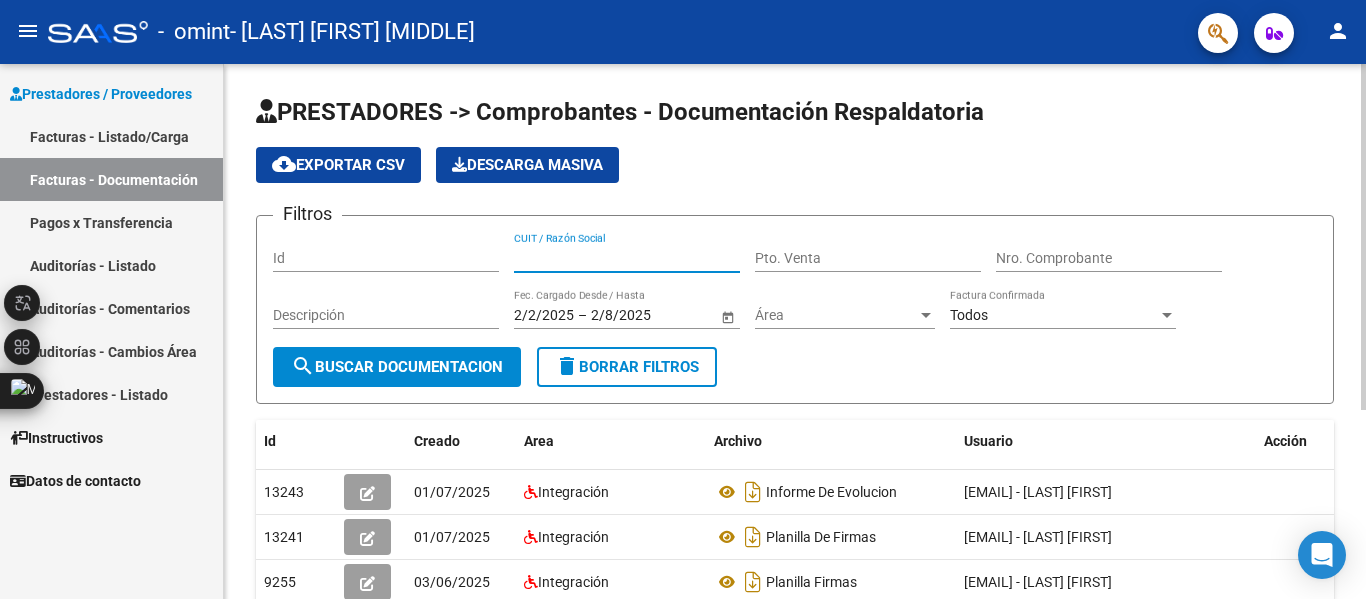click on "CUIT / Razón Social" at bounding box center [627, 258] 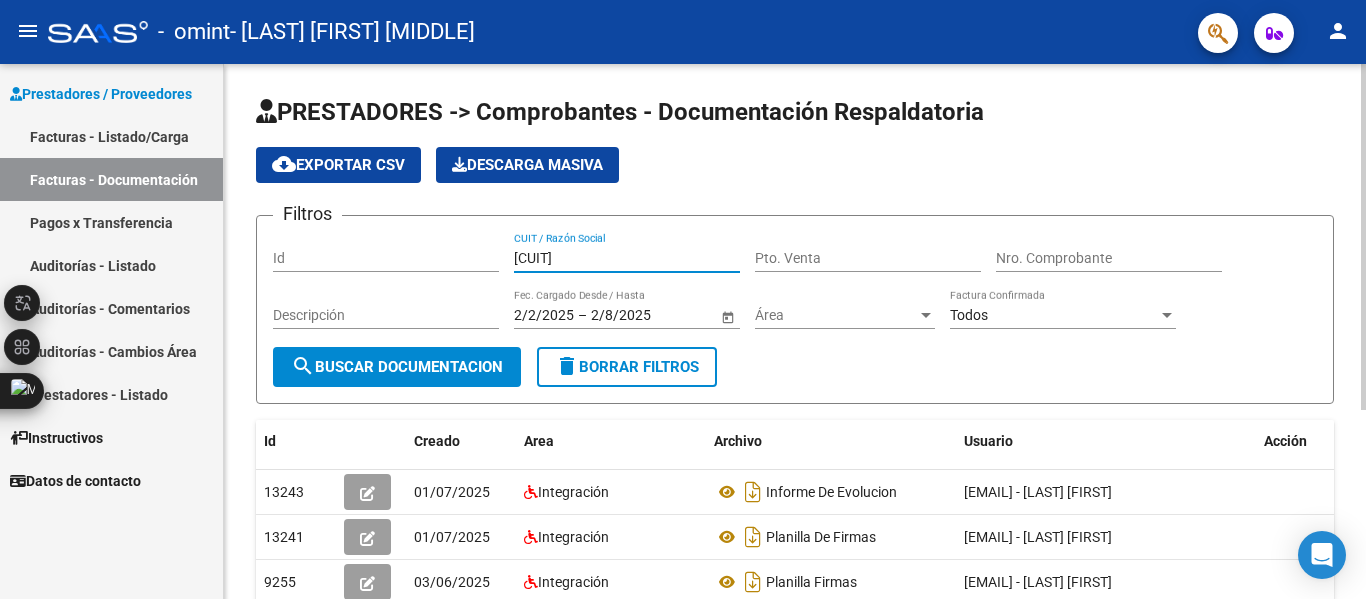type on "[CUIT]" 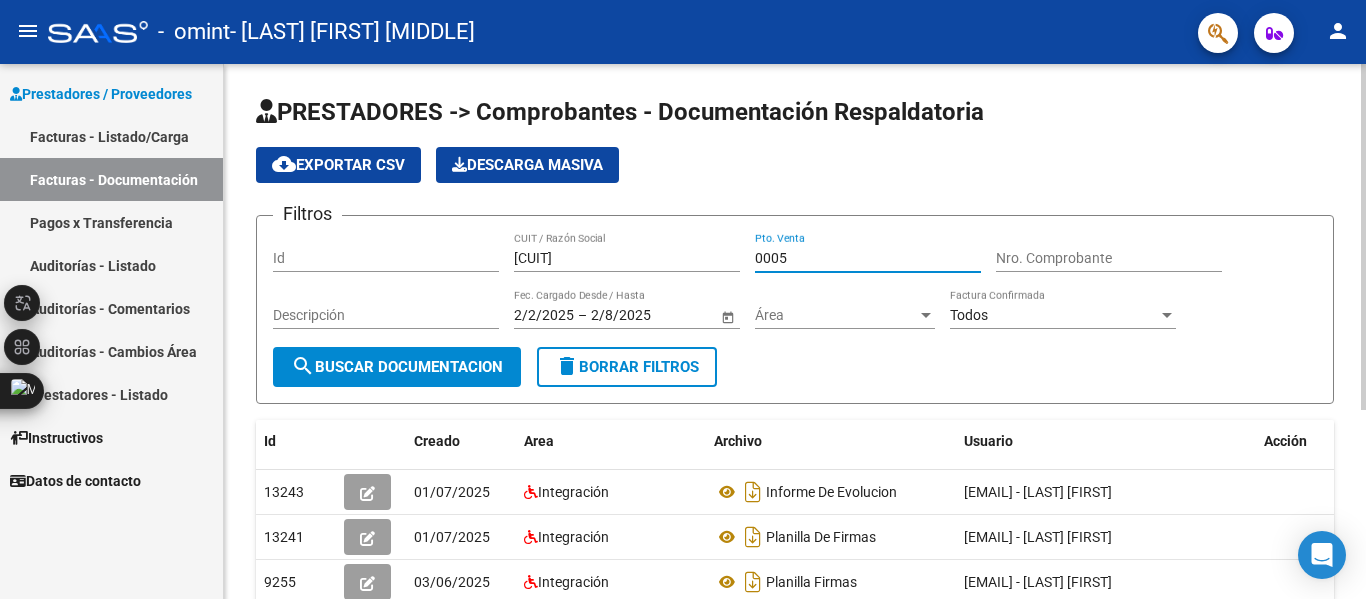 type on "0005" 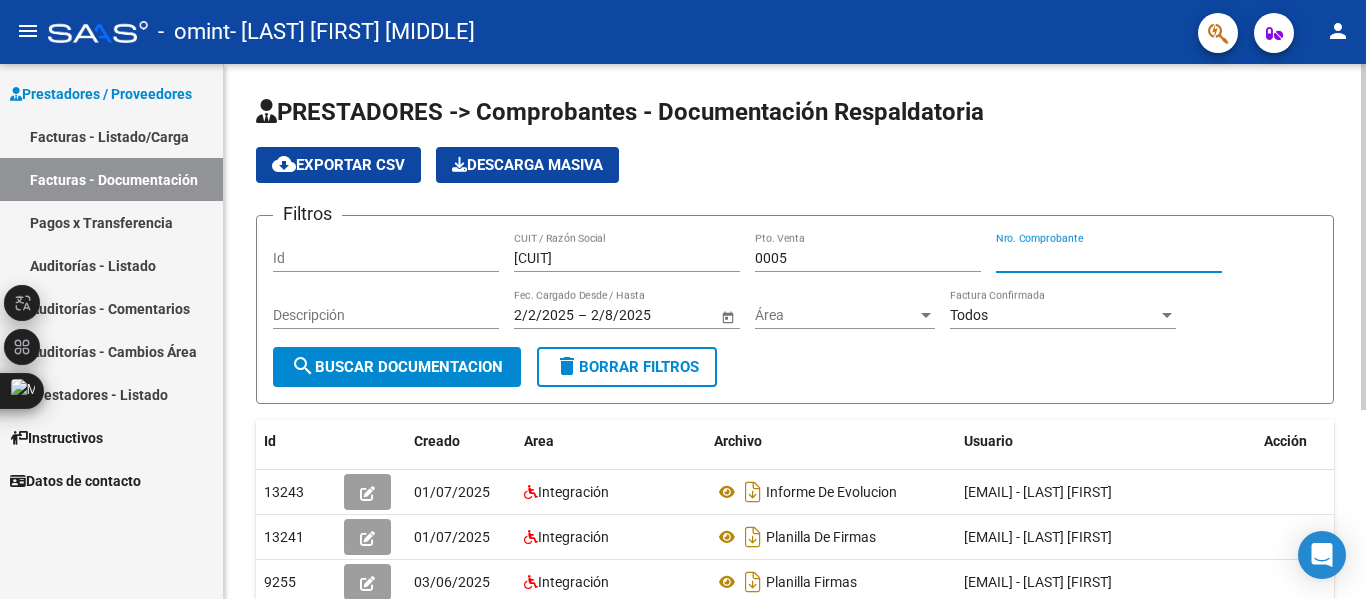 click on "Nro. Comprobante" at bounding box center [1109, 258] 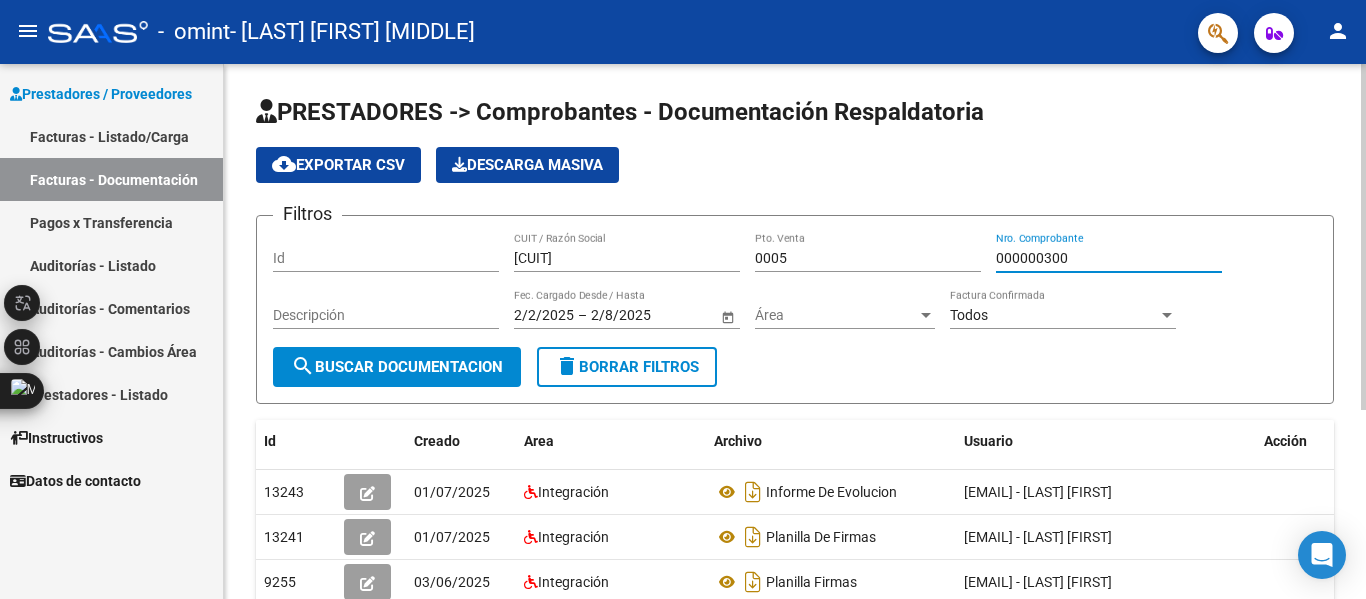 type on "000000300" 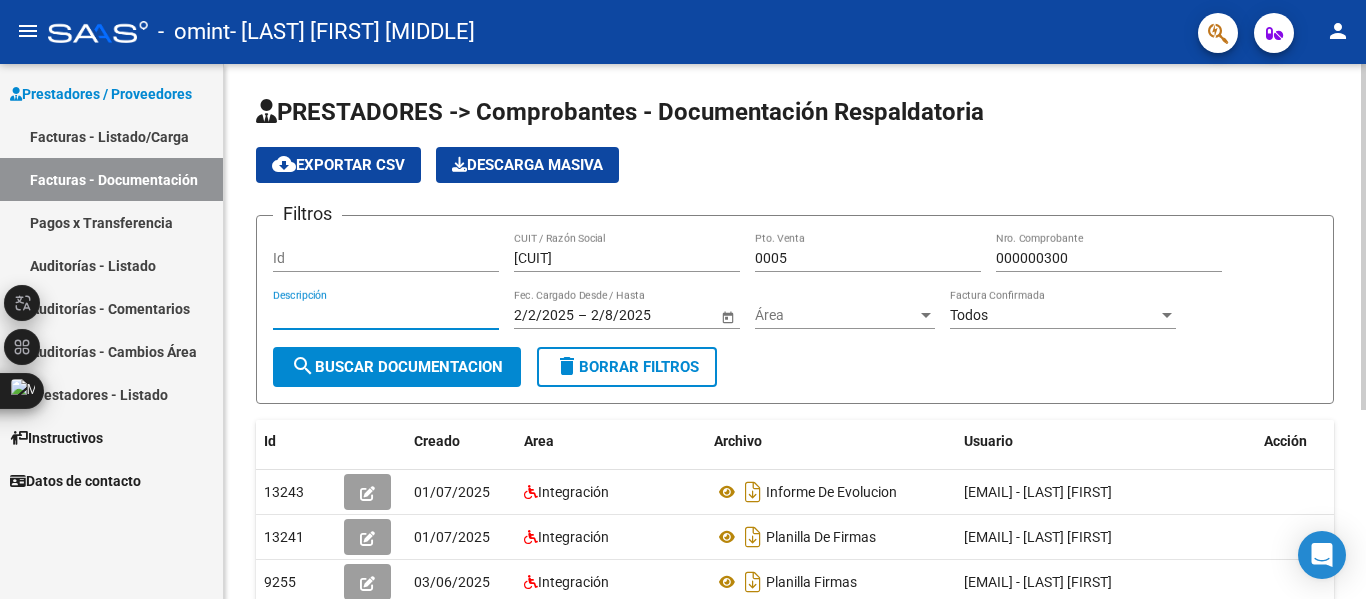 click on "Descripción" at bounding box center (386, 315) 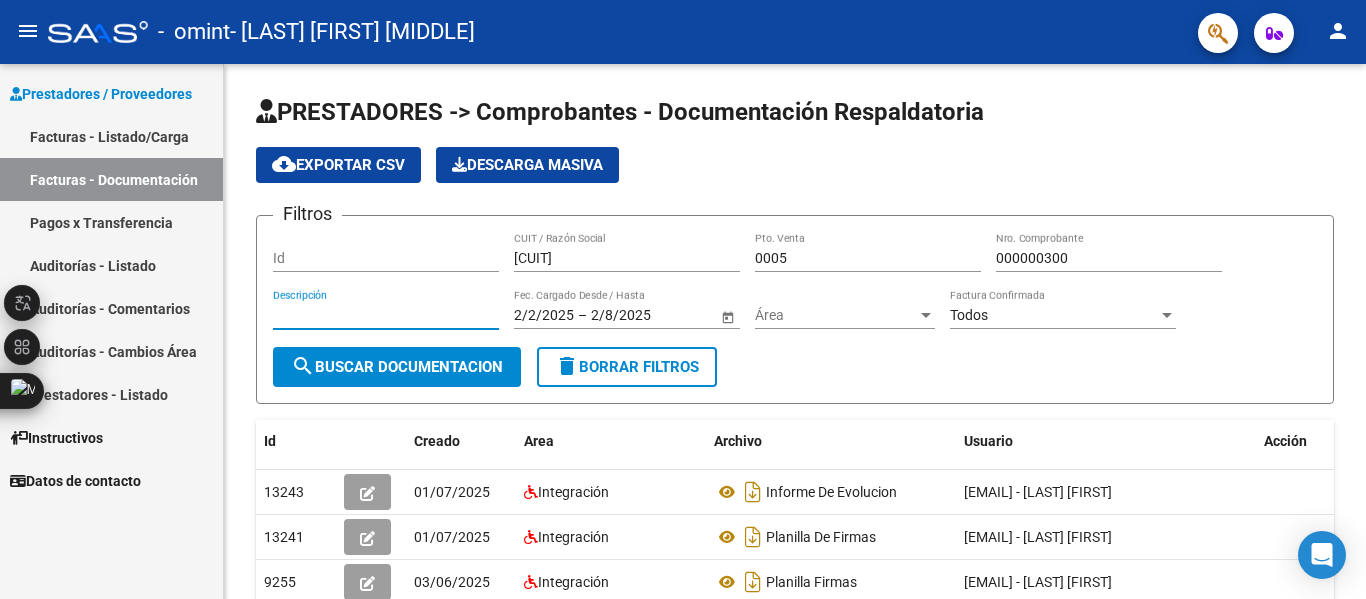 click on "Facturas - Listado/Carga" at bounding box center [111, 136] 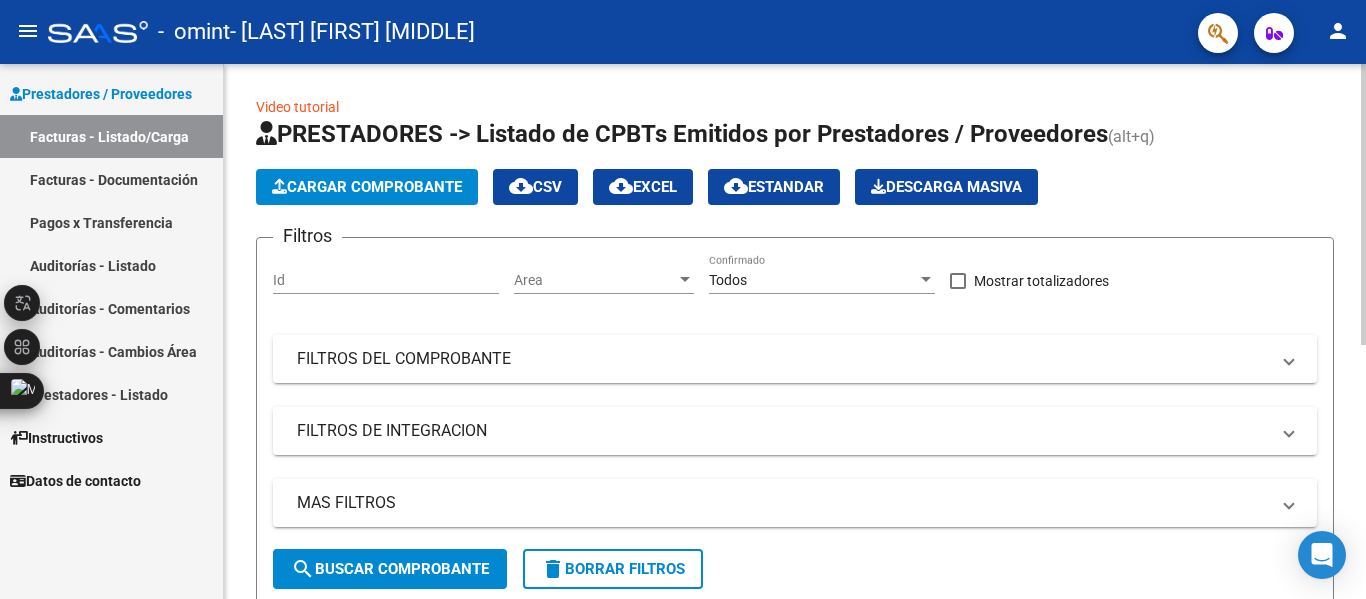 click on "Cargar Comprobante" 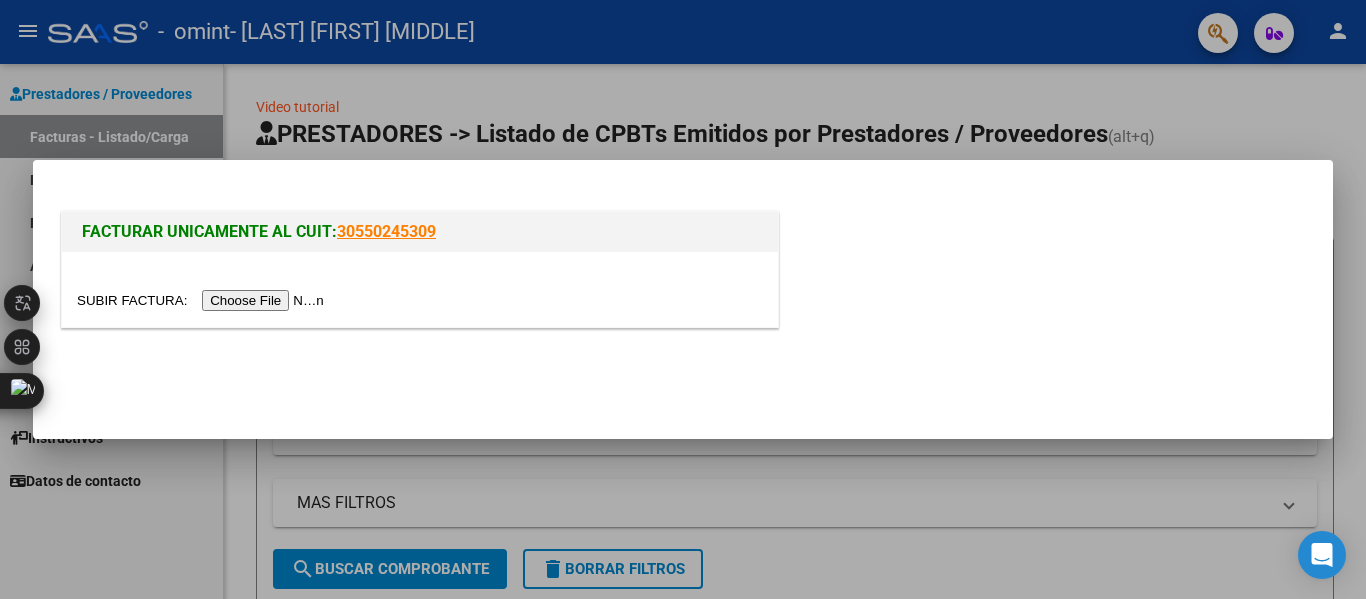 click at bounding box center (683, 299) 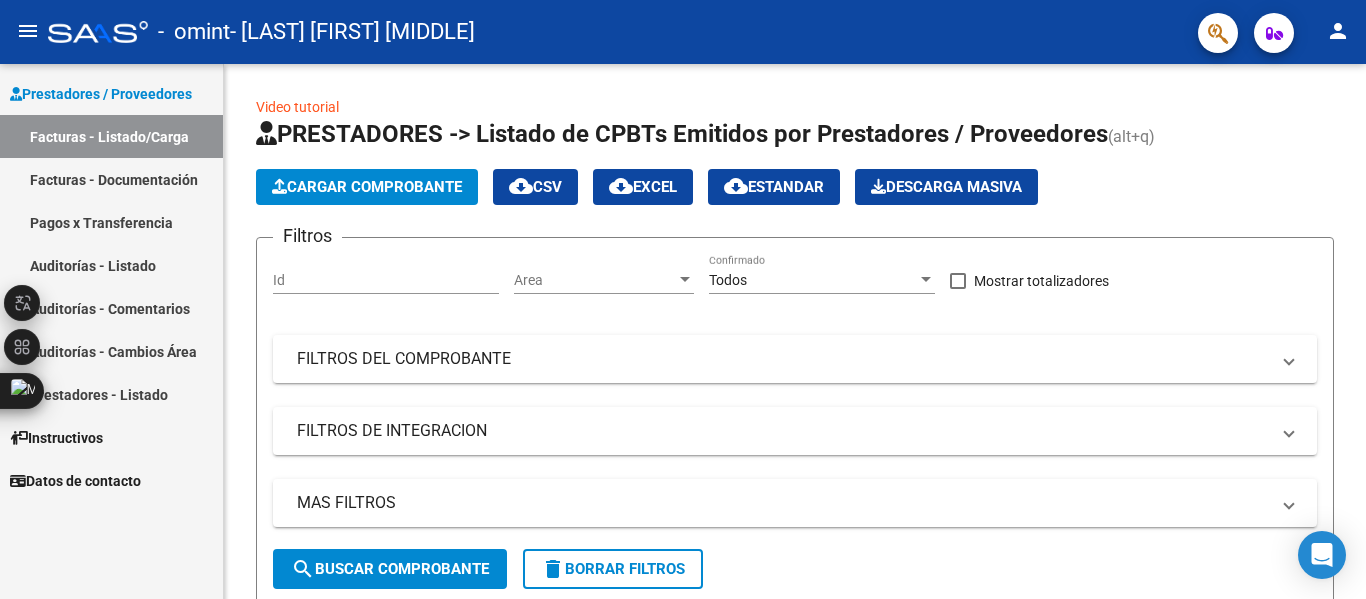click on "Facturas - Documentación" at bounding box center (111, 179) 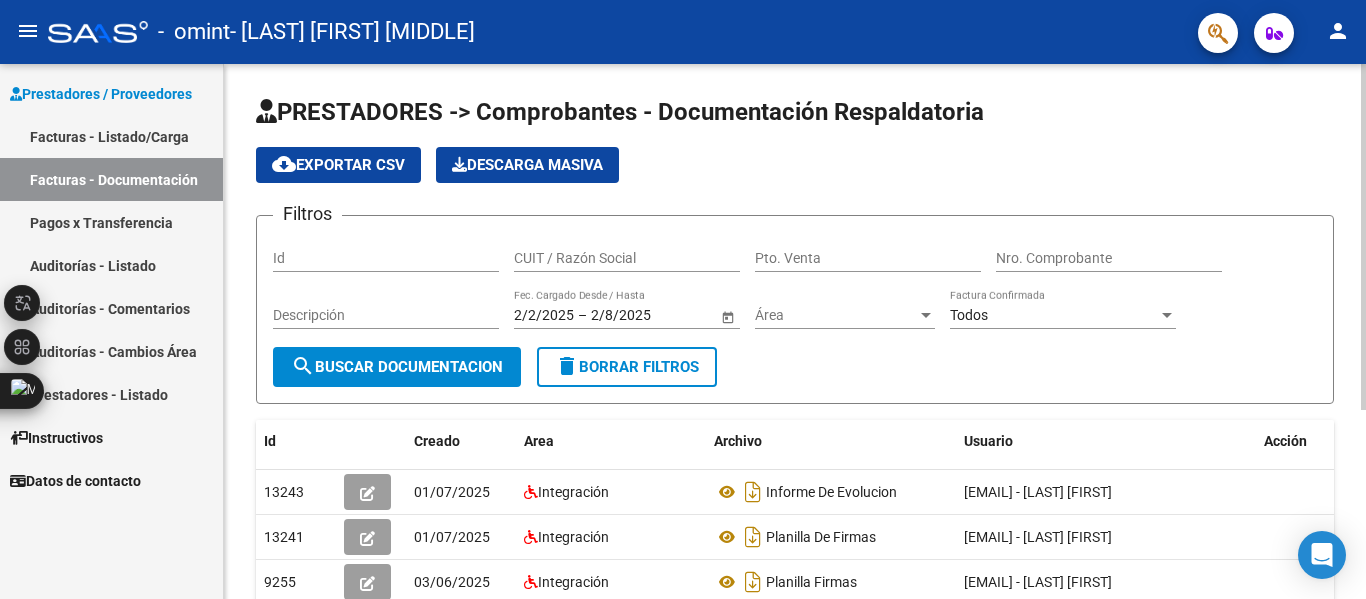 click at bounding box center [926, 315] 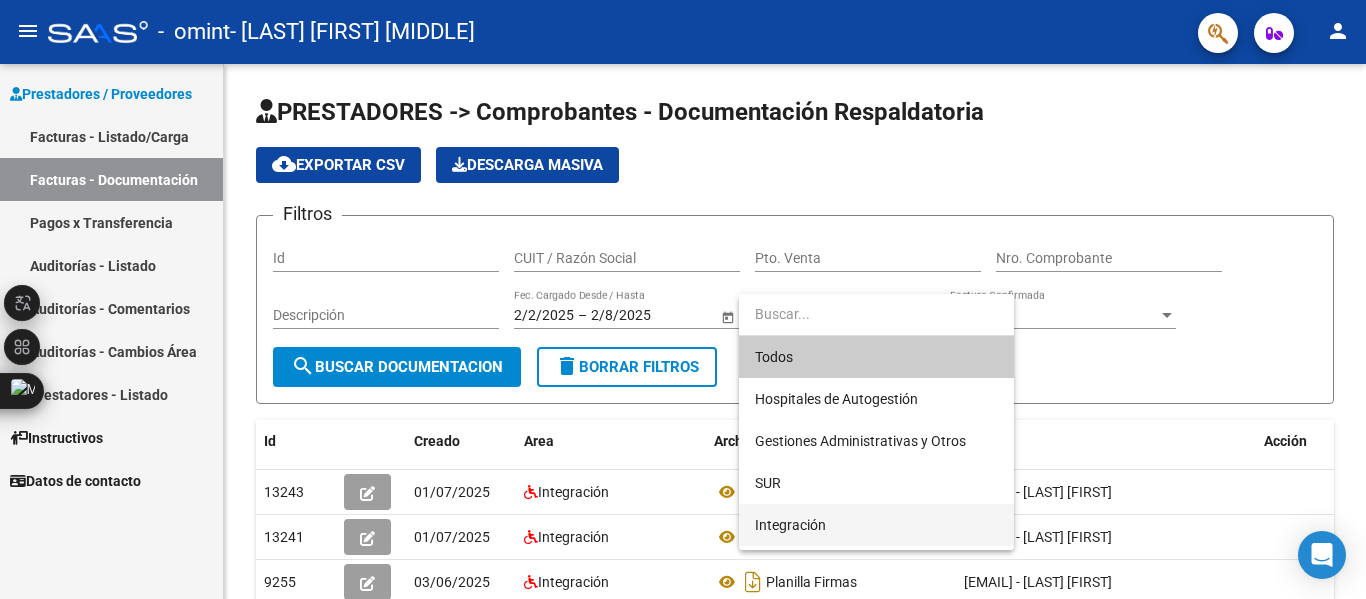 click on "Integración" at bounding box center (876, 525) 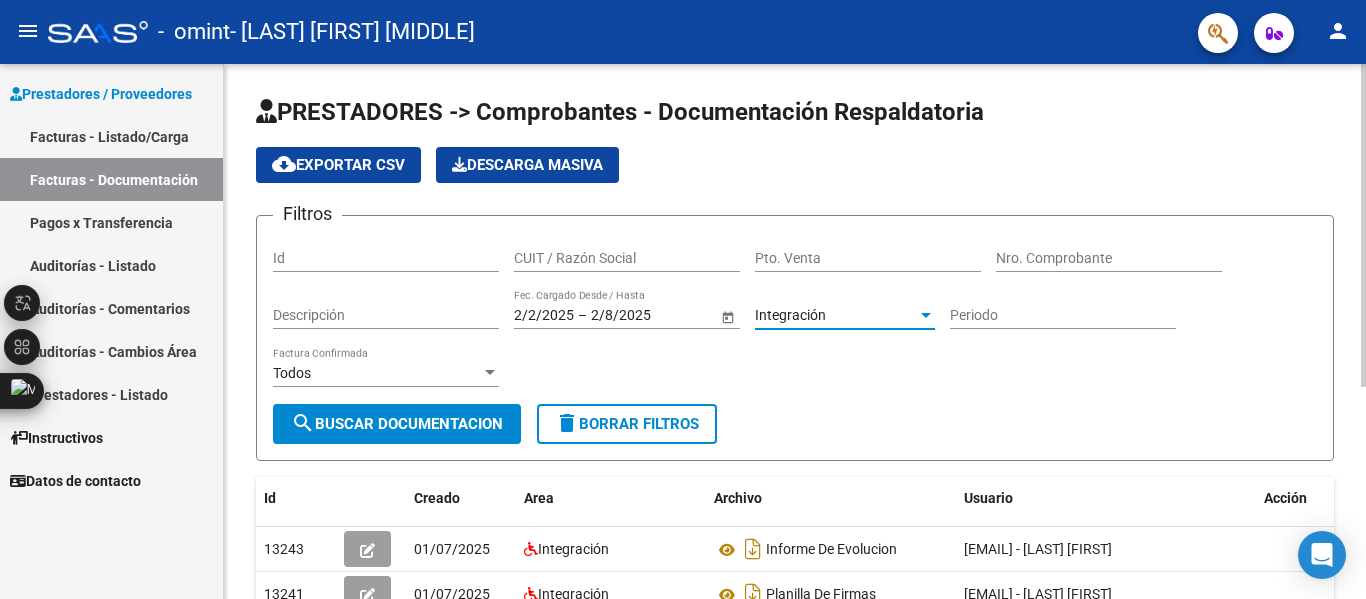 click on "Periodo" at bounding box center [1063, 315] 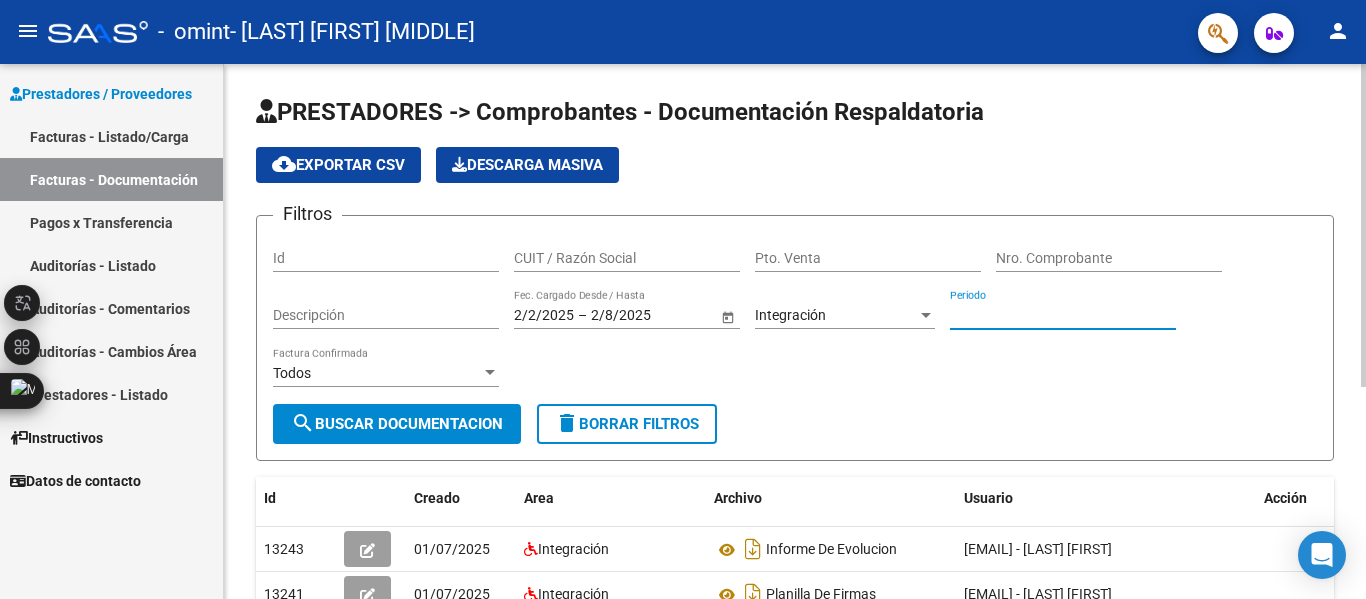 click on "Periodo" at bounding box center [1063, 315] 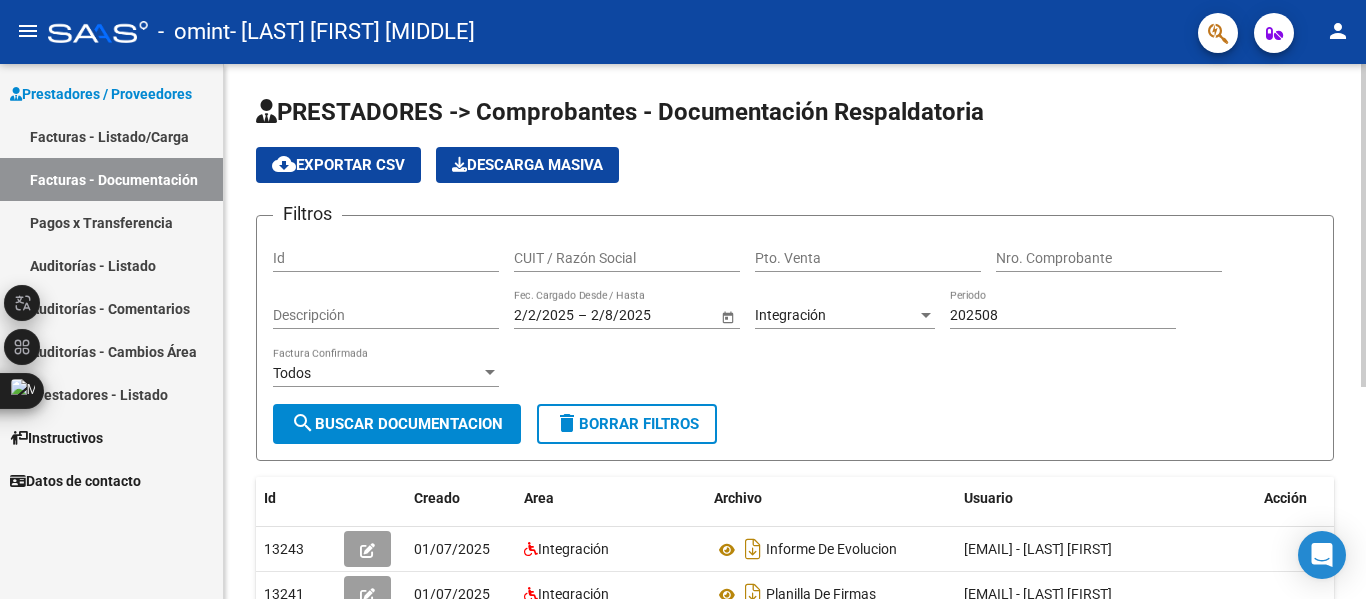 click on "Filtros Id CUIT / Razón Social Pto. Venta Nro. Comprobante Descripción 2/2/2025 2/2/2025 – 2/8/2025 2/8/2025 Fec. Cargado Desde / Hasta Integración Área 202508 Periodo Todos Factura Confirmada" 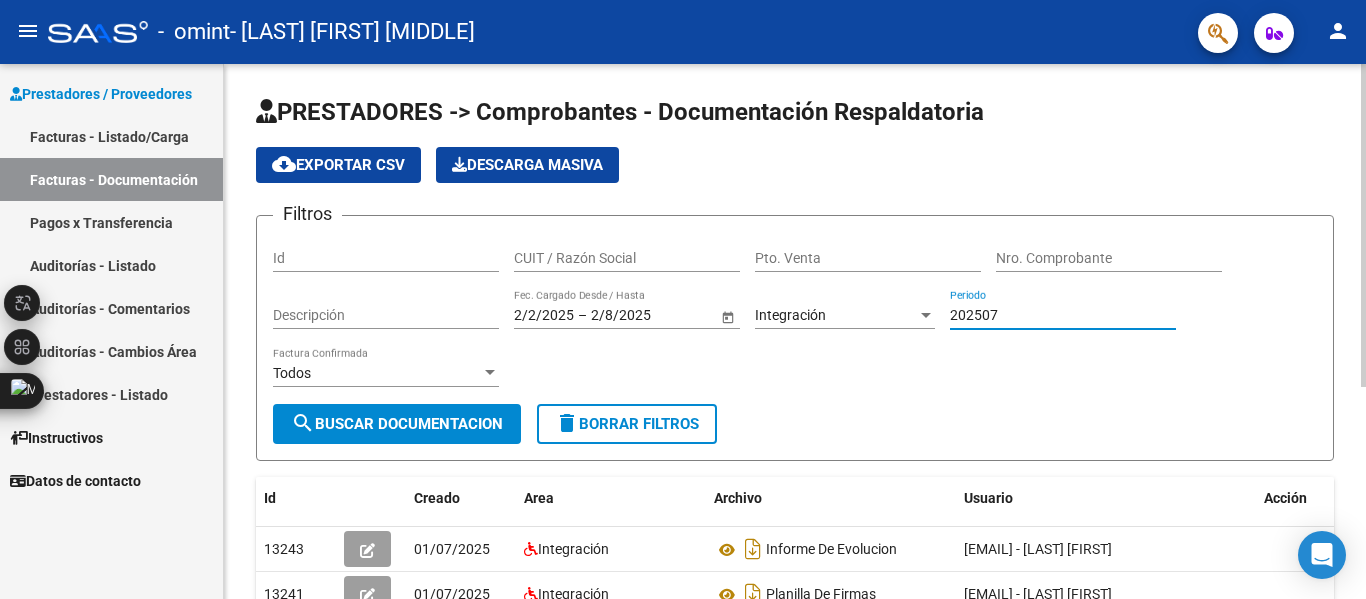 type on "202507" 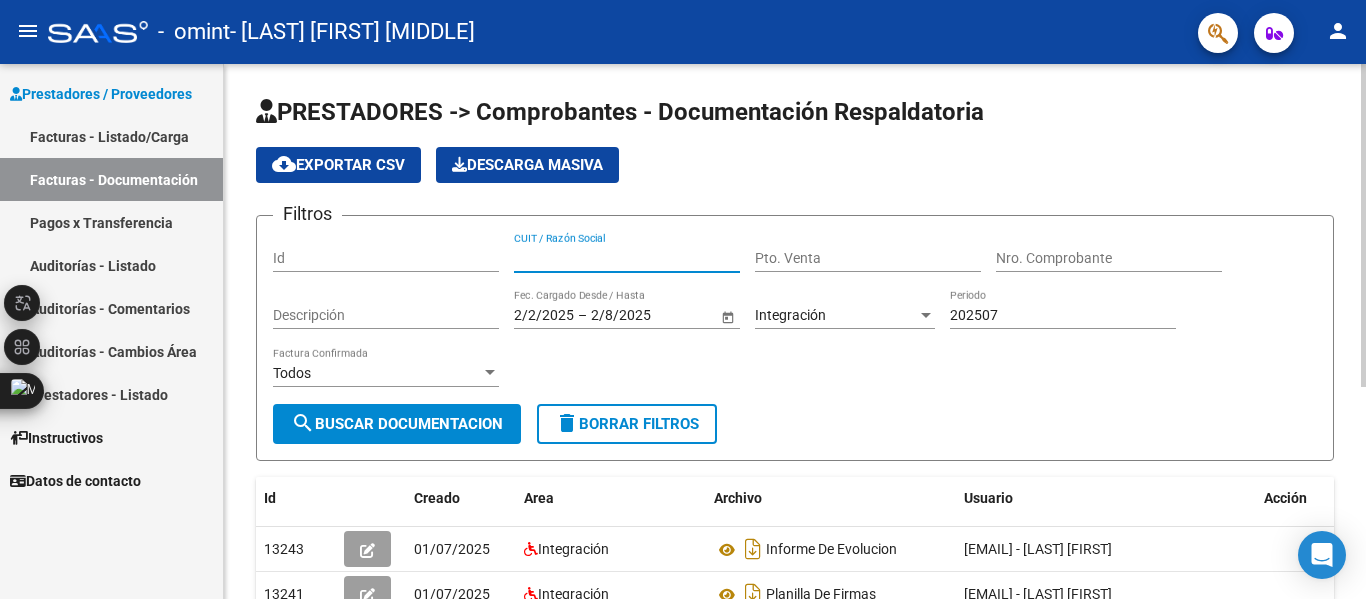 click on "CUIT / Razón Social" at bounding box center (627, 258) 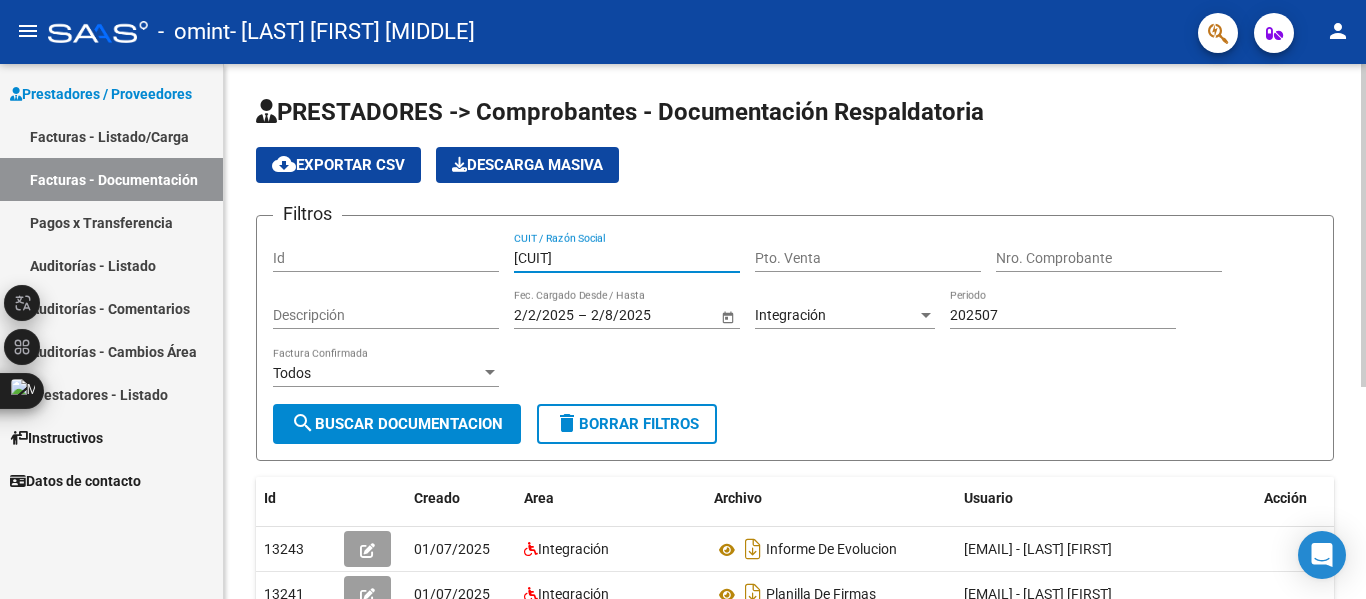 type on "[CUIT]" 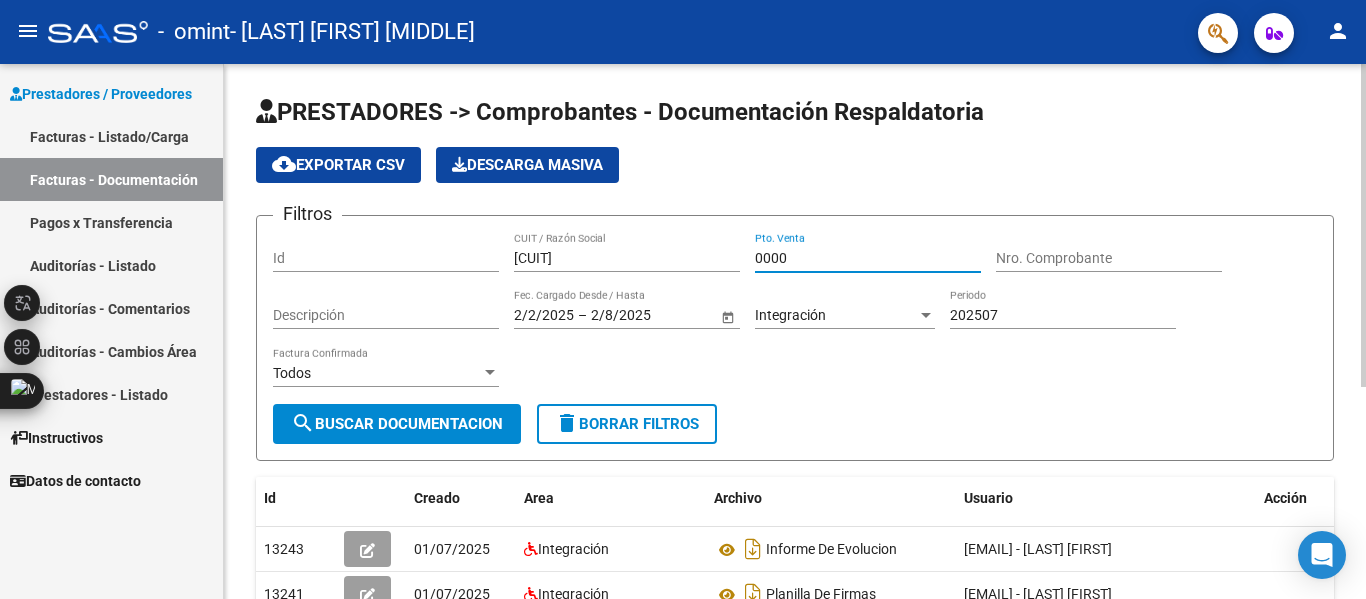 type on "00005" 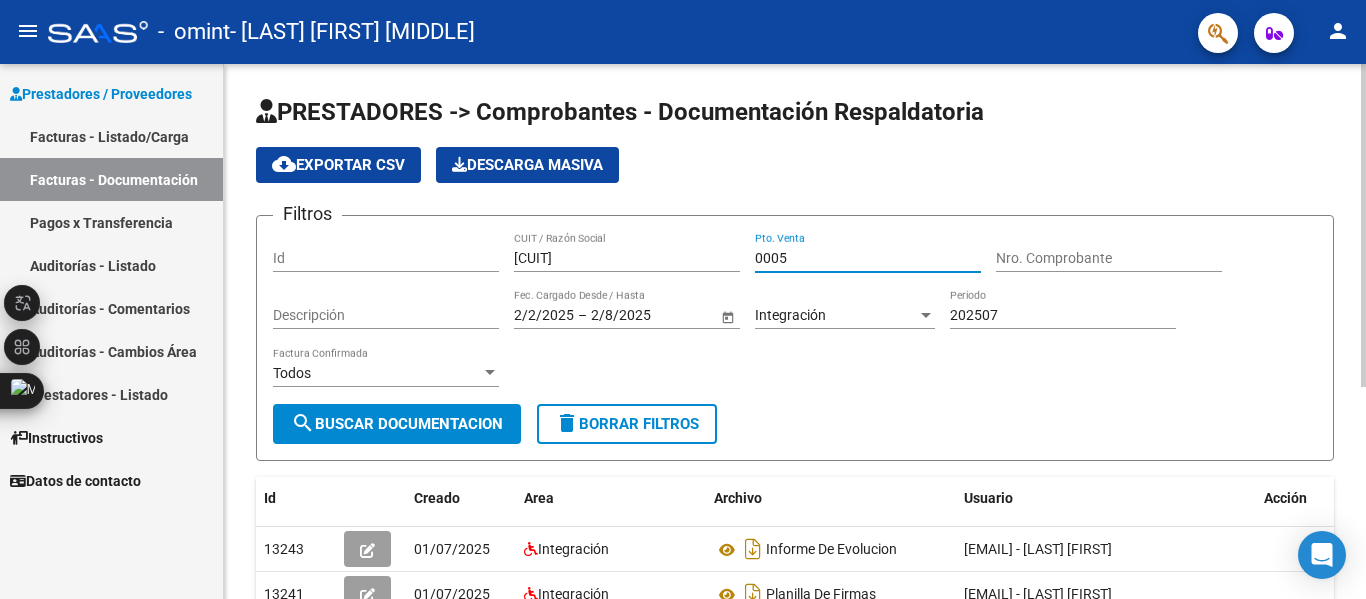 type on "0005" 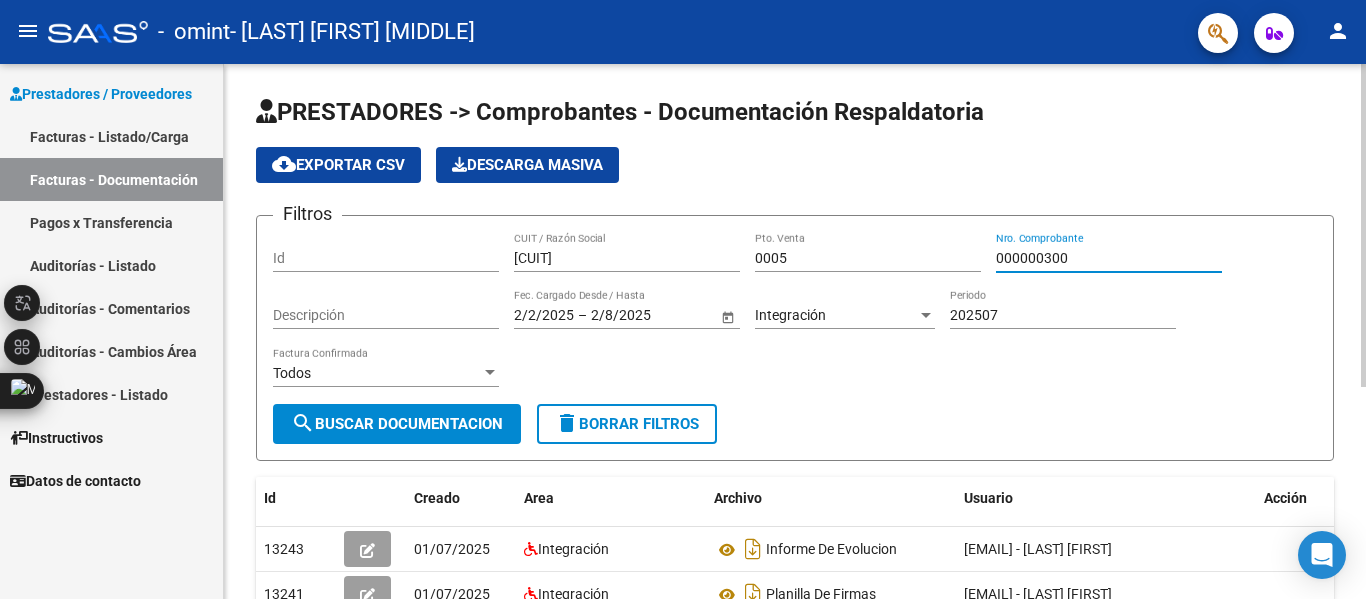 type on "000000300" 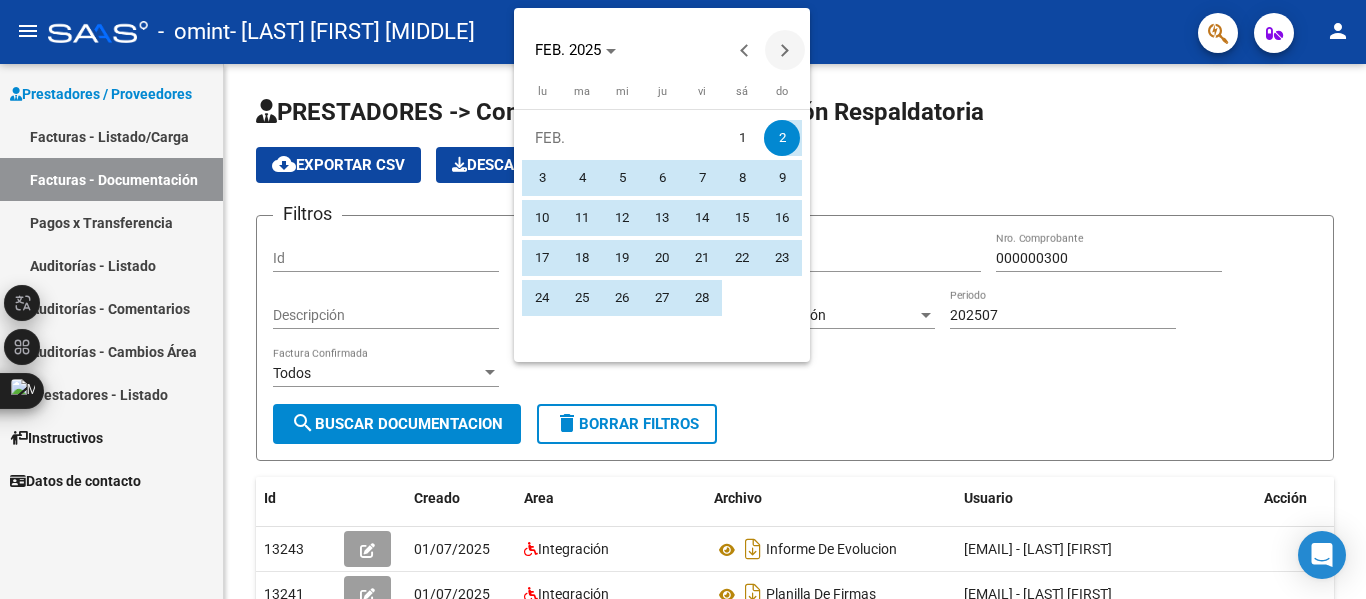 click at bounding box center (785, 50) 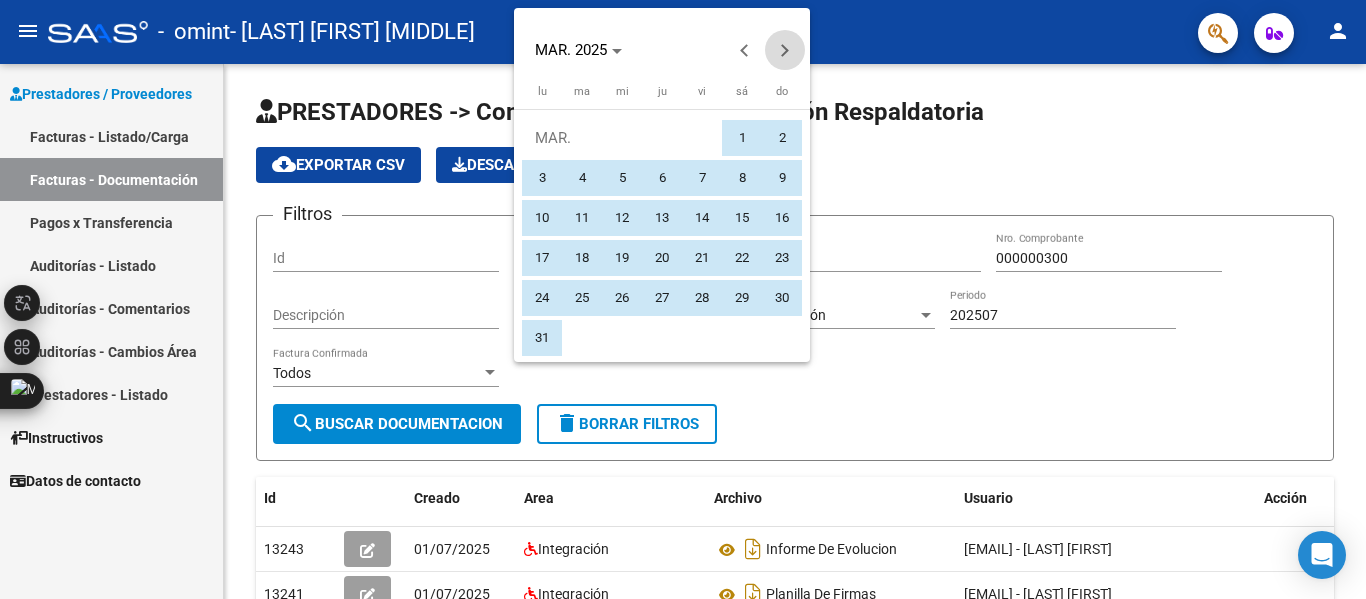 click at bounding box center [785, 50] 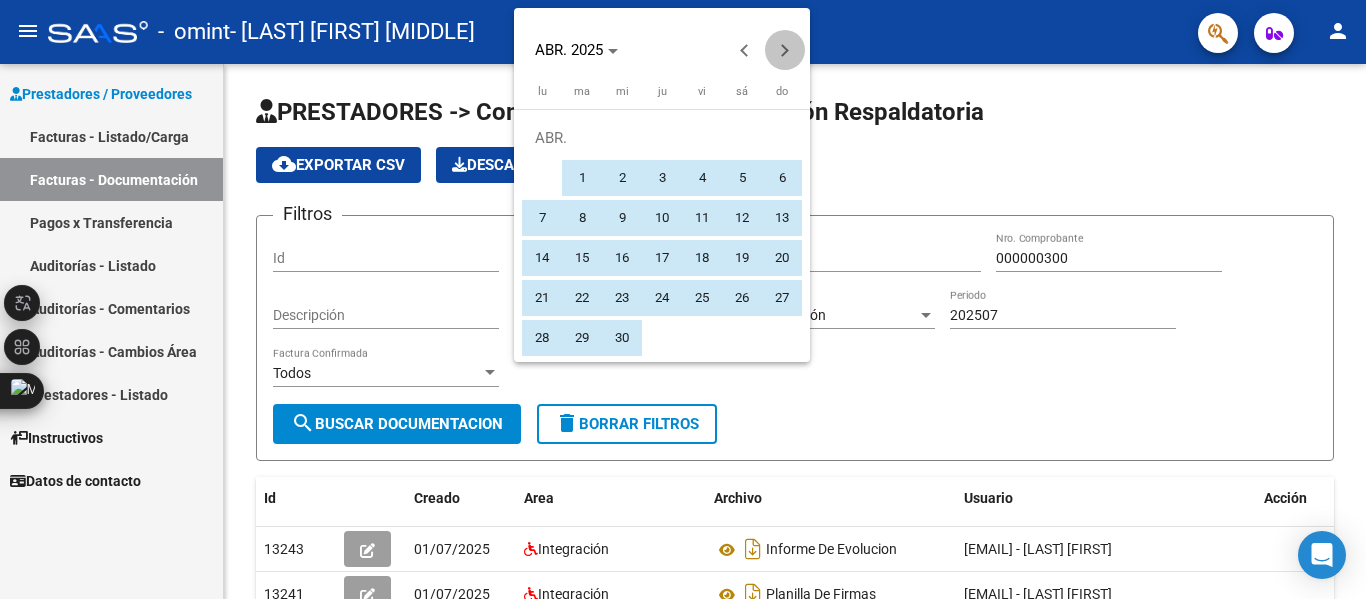 click at bounding box center (785, 50) 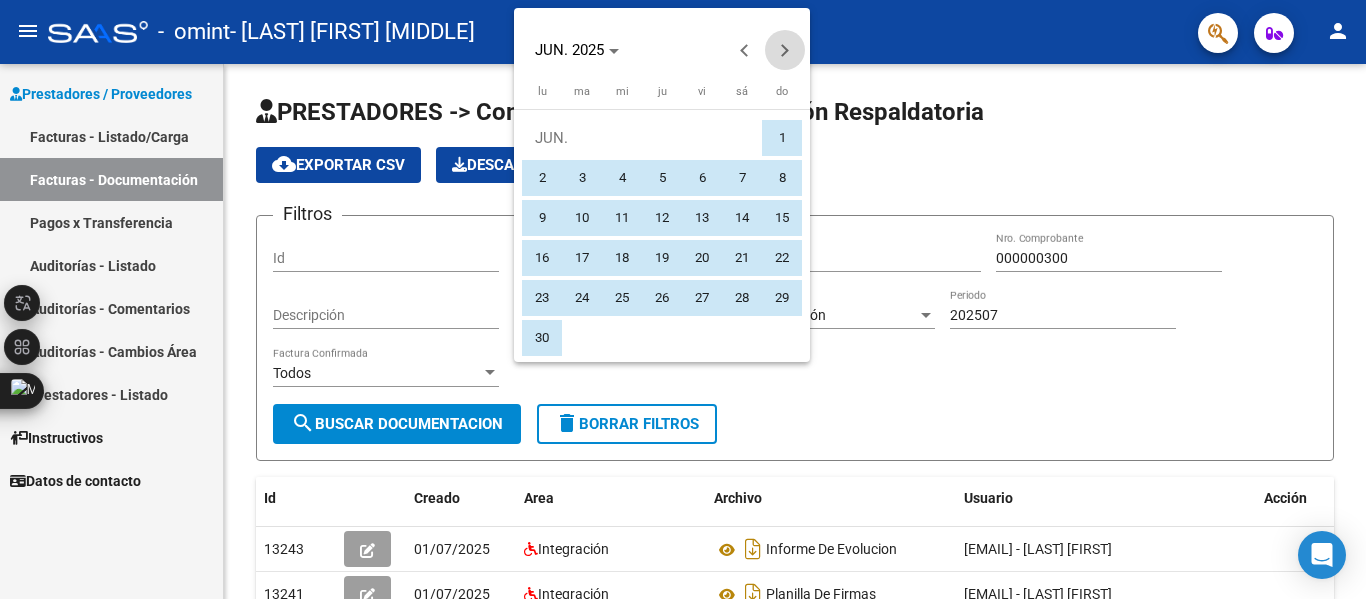 click at bounding box center [785, 50] 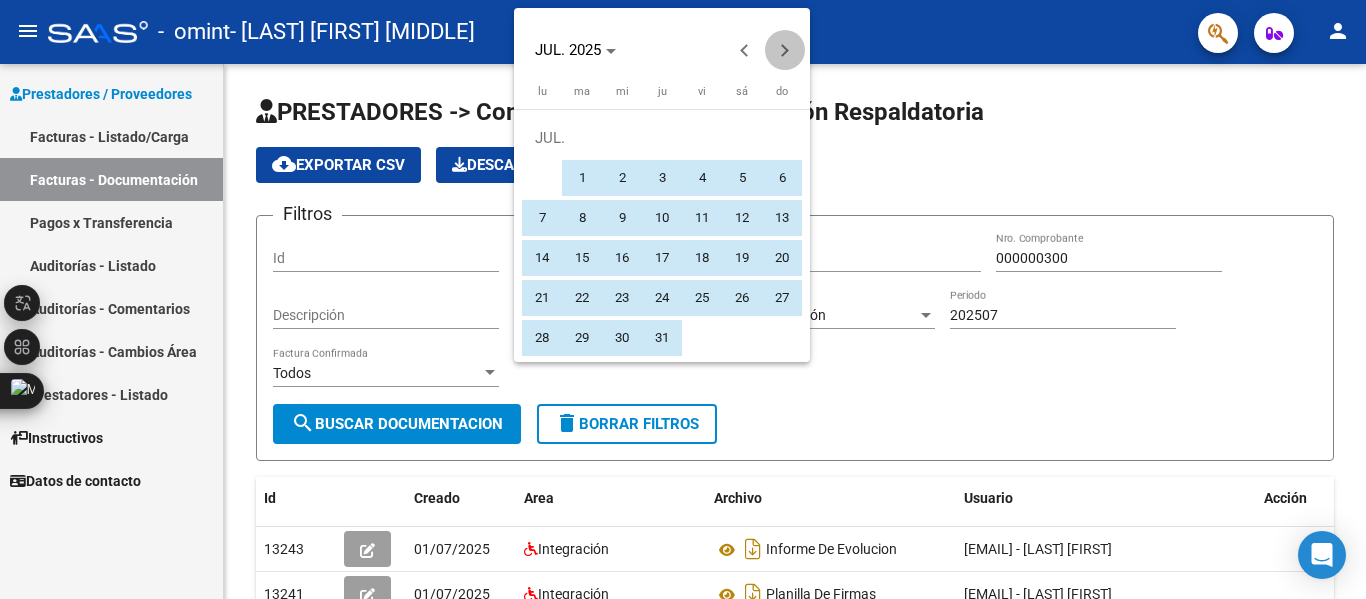 click at bounding box center (785, 50) 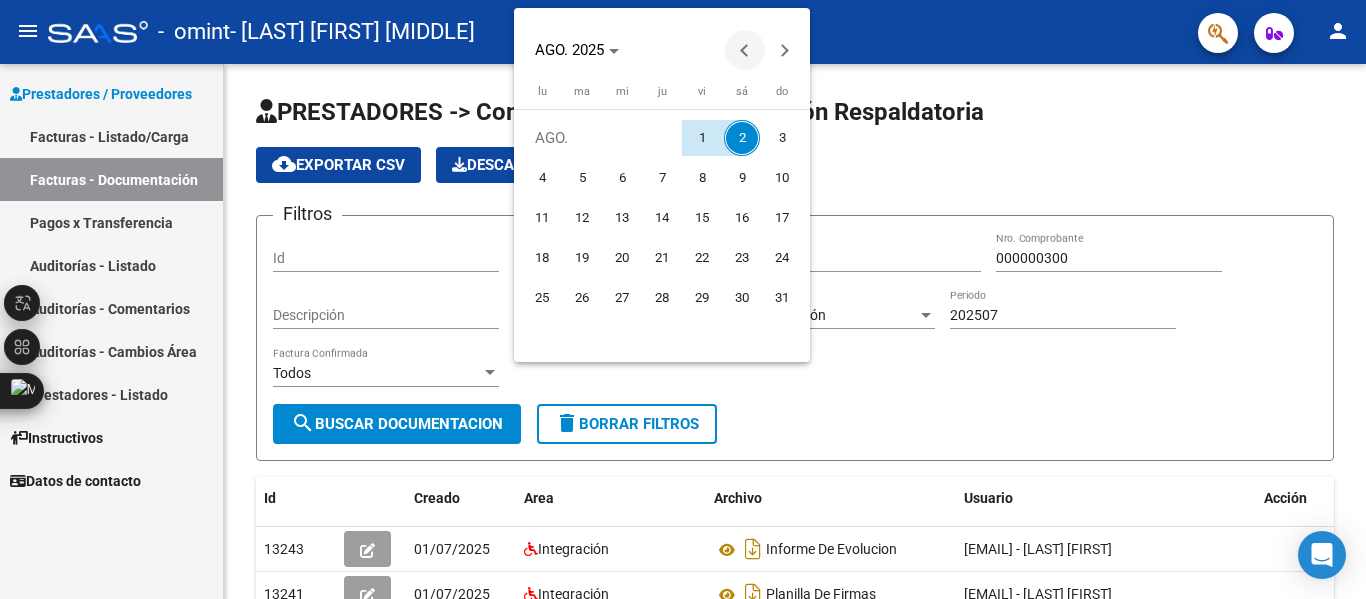 click at bounding box center [745, 50] 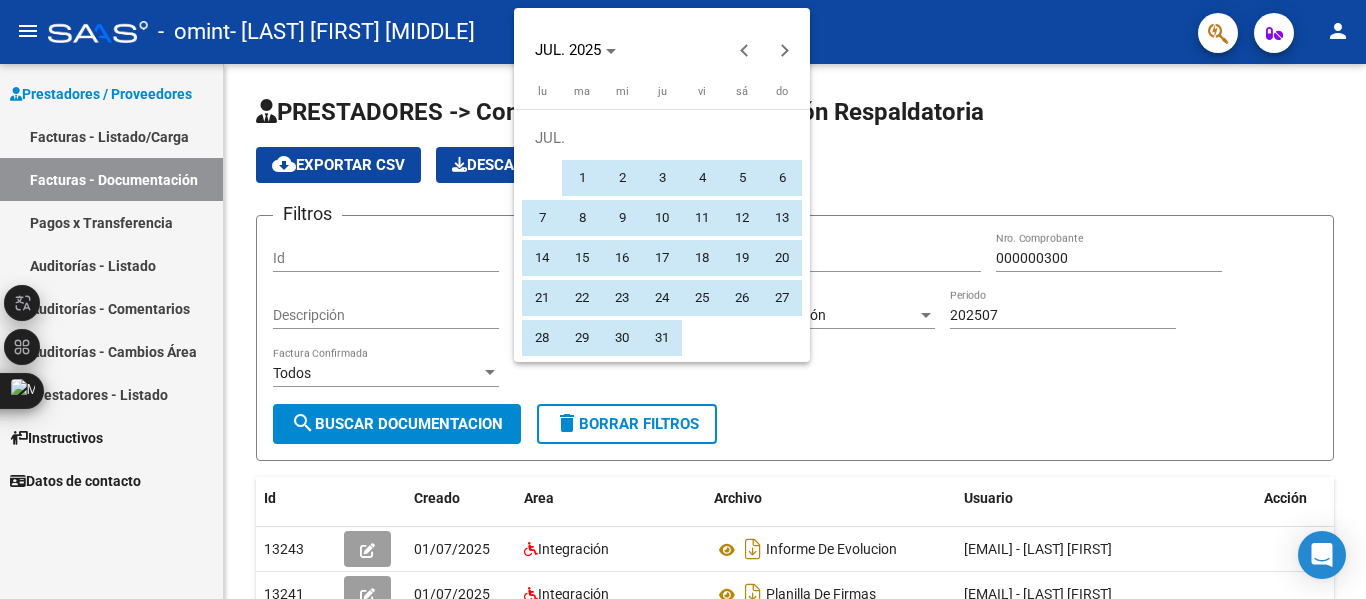 click on "1" at bounding box center [582, 178] 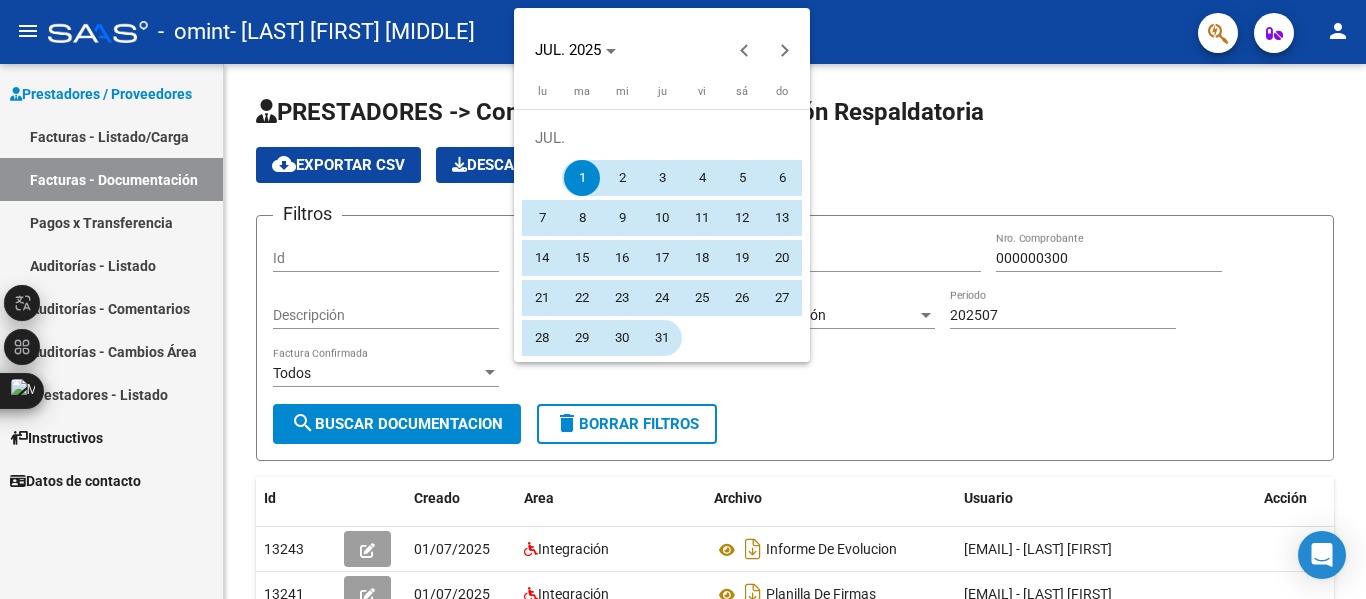 click on "31" at bounding box center (662, 338) 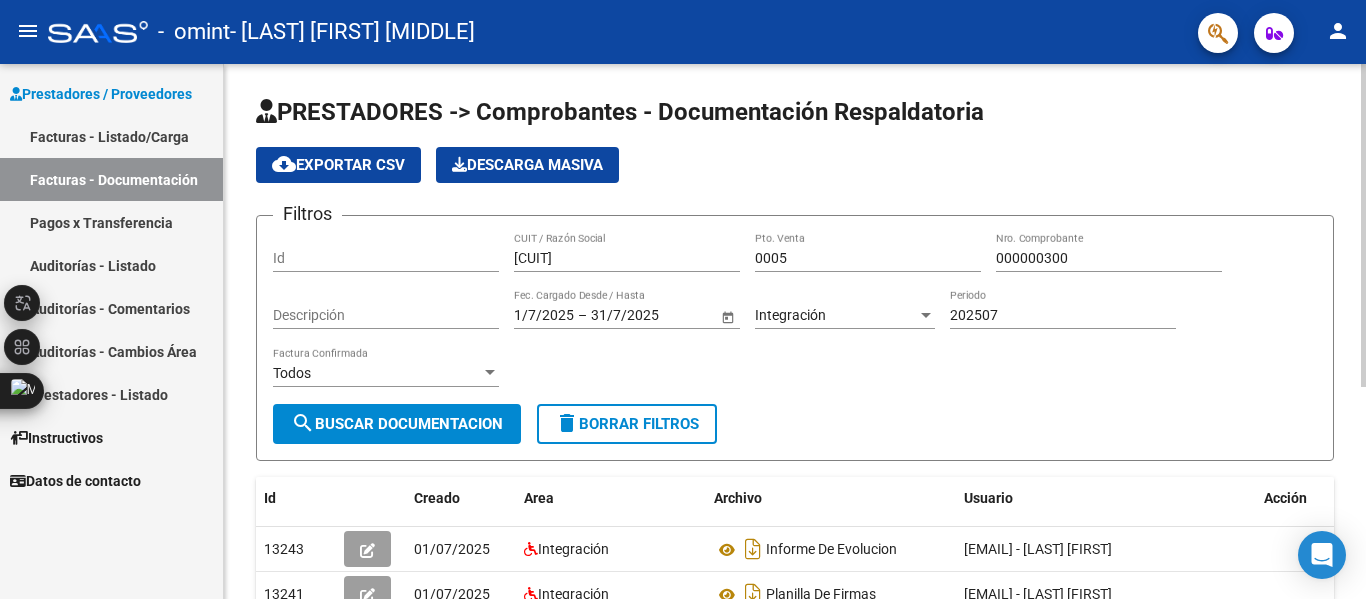 click at bounding box center [490, 372] 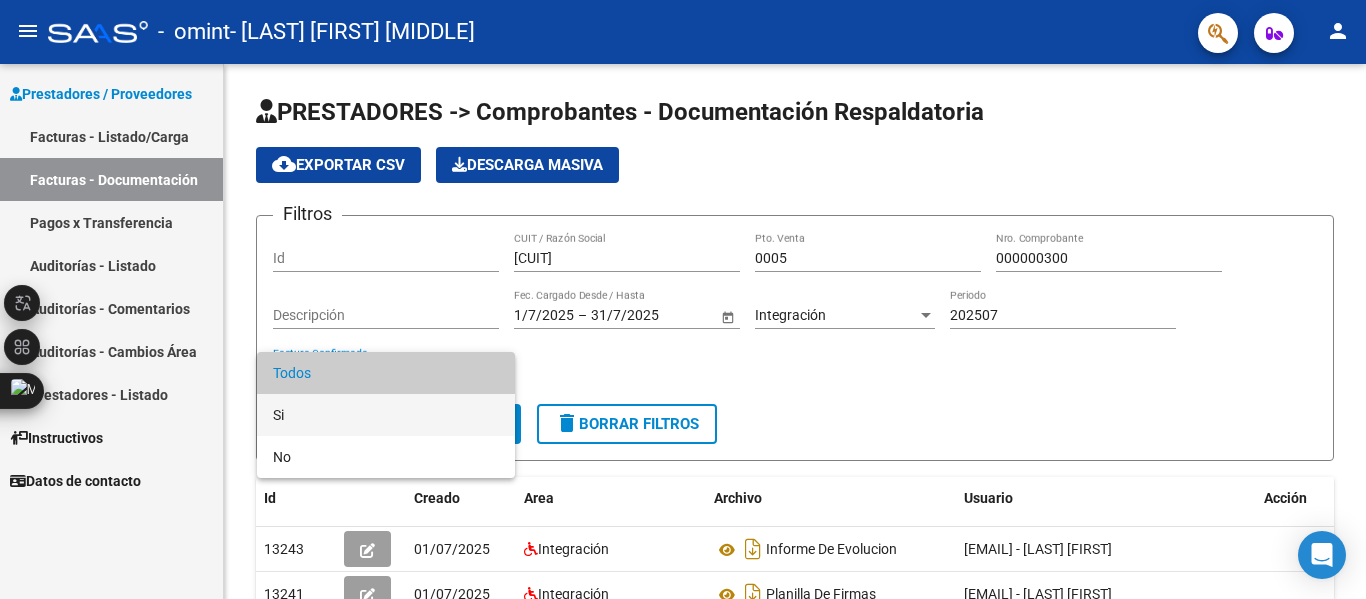 click on "Si" at bounding box center [386, 415] 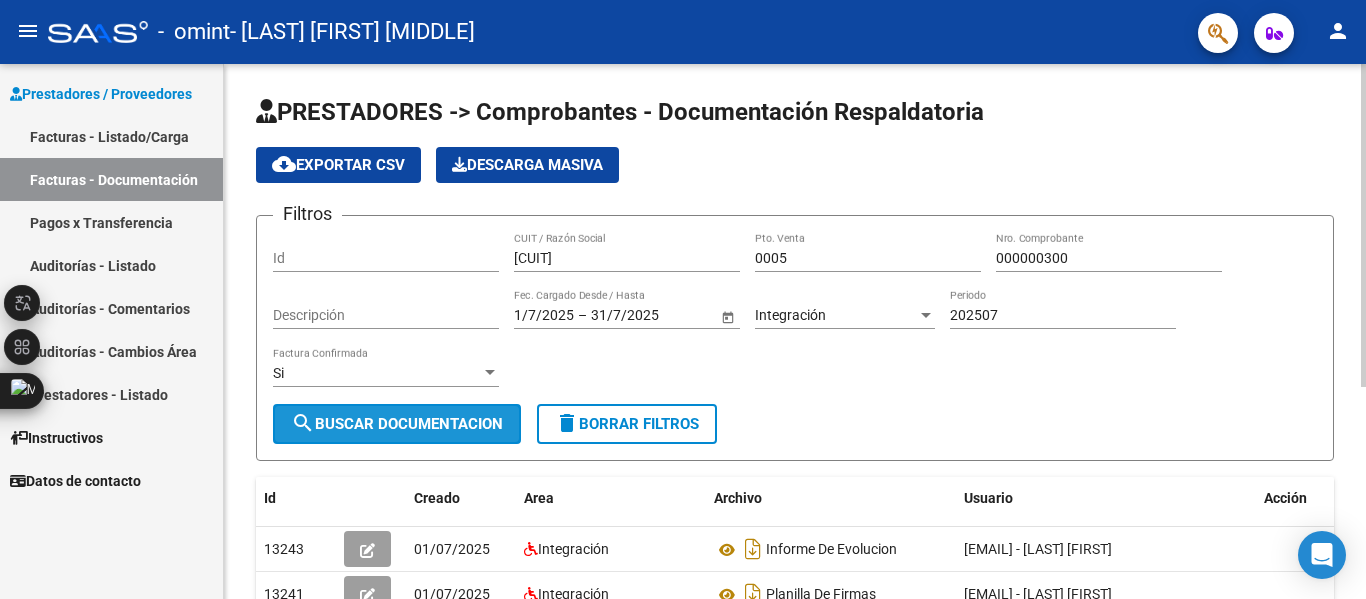 click on "search  Buscar Documentacion" 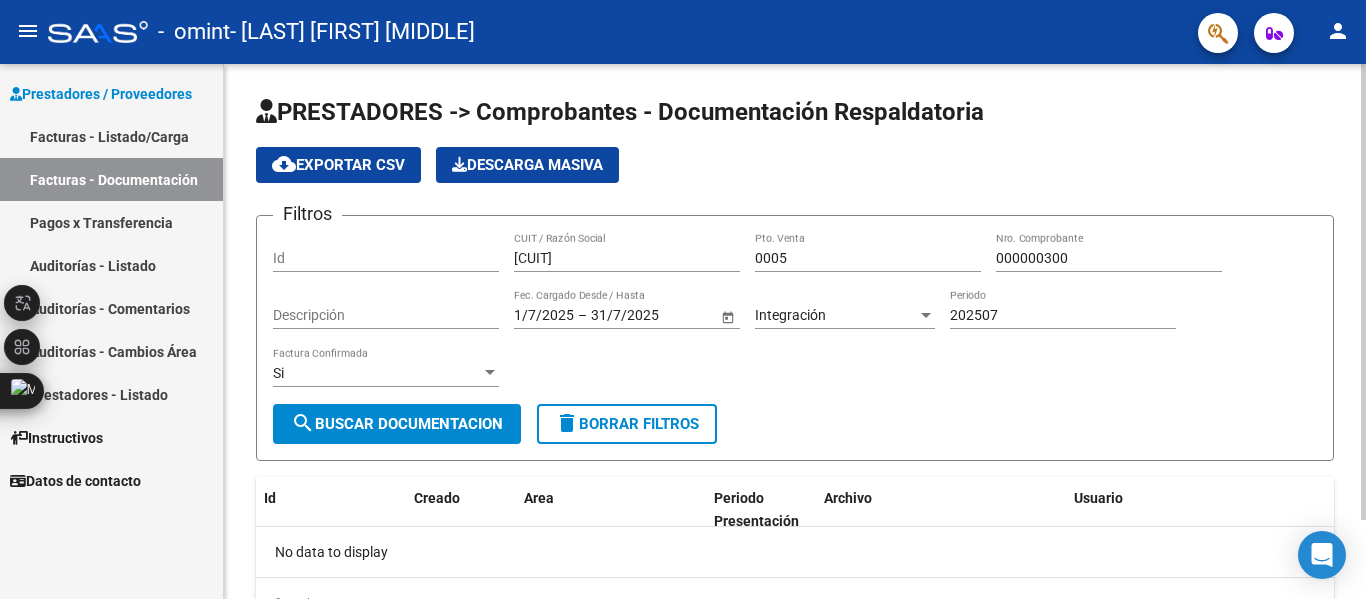 click on "search  Buscar Documentacion" 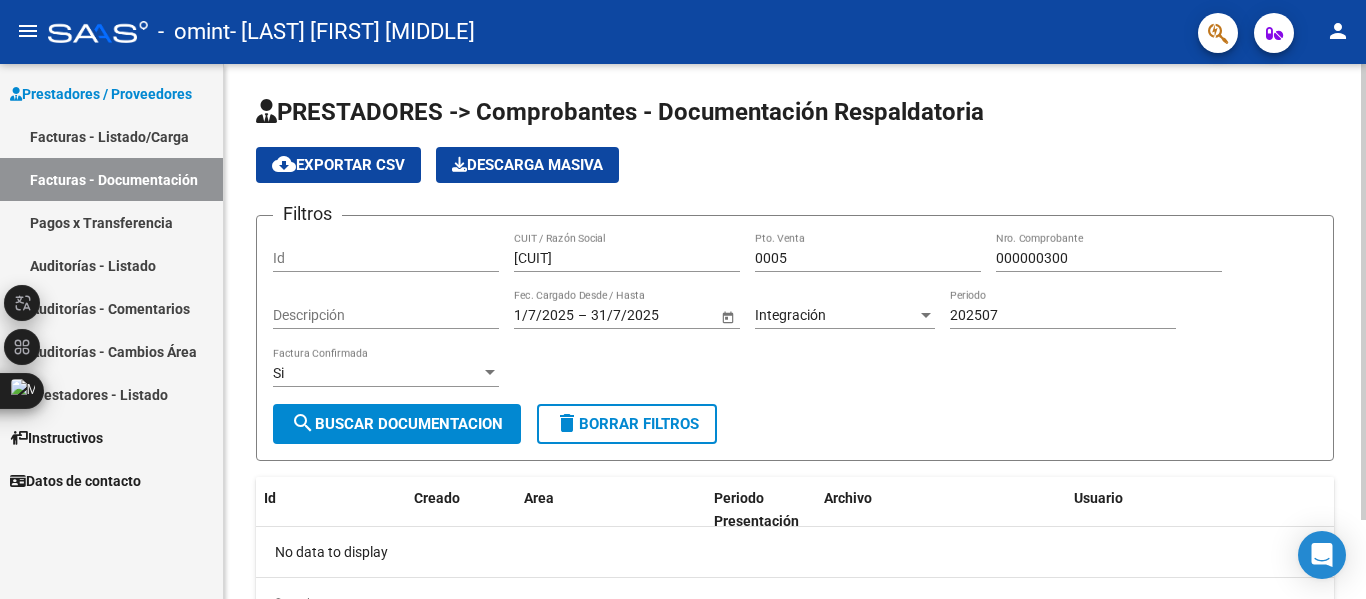 click on "search  Buscar Documentacion" 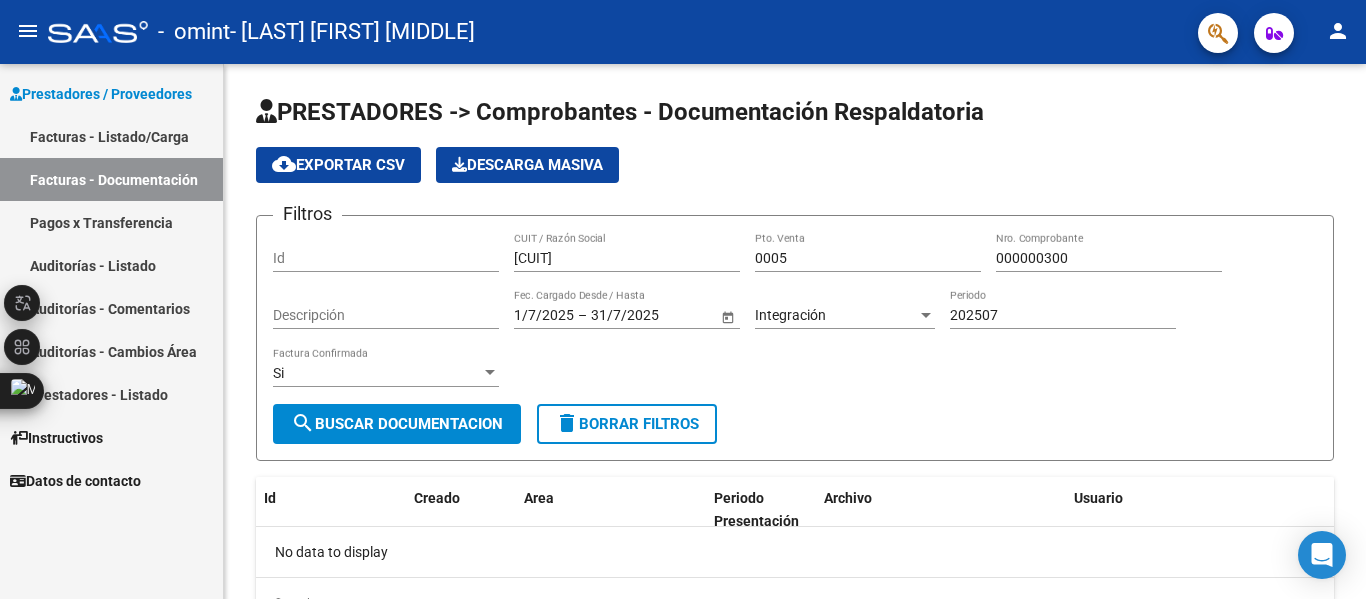 click on "Facturas - Listado/Carga" at bounding box center [111, 136] 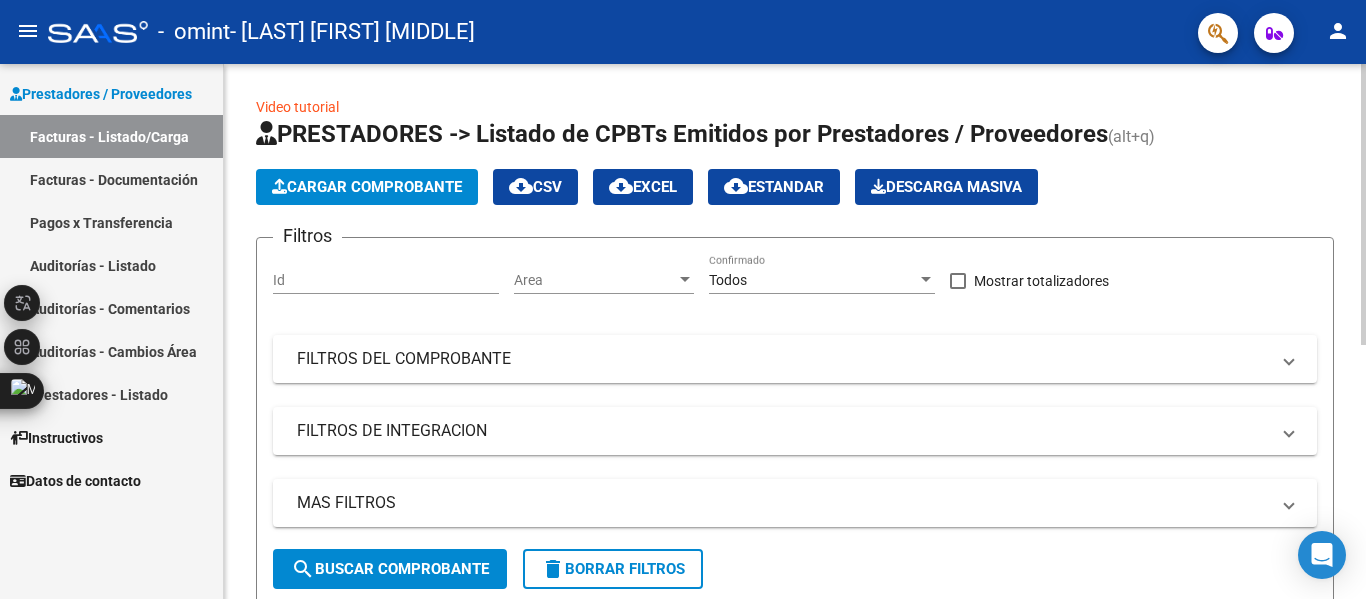 click at bounding box center [685, 280] 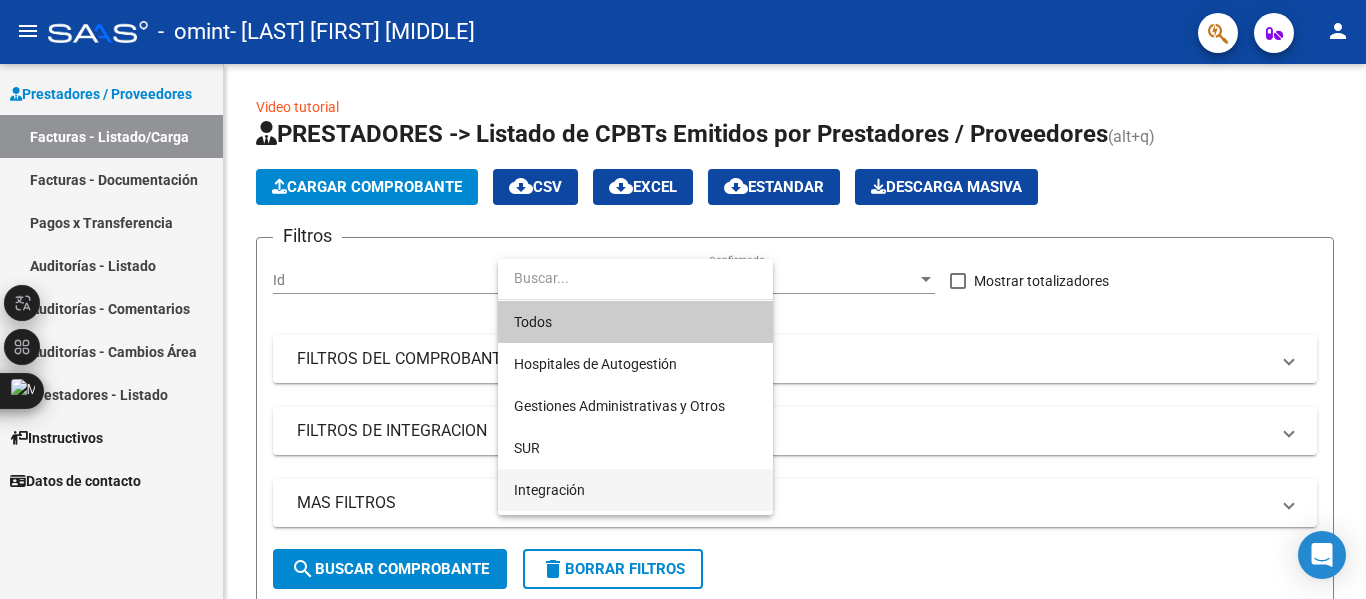 click on "Integración" at bounding box center (635, 490) 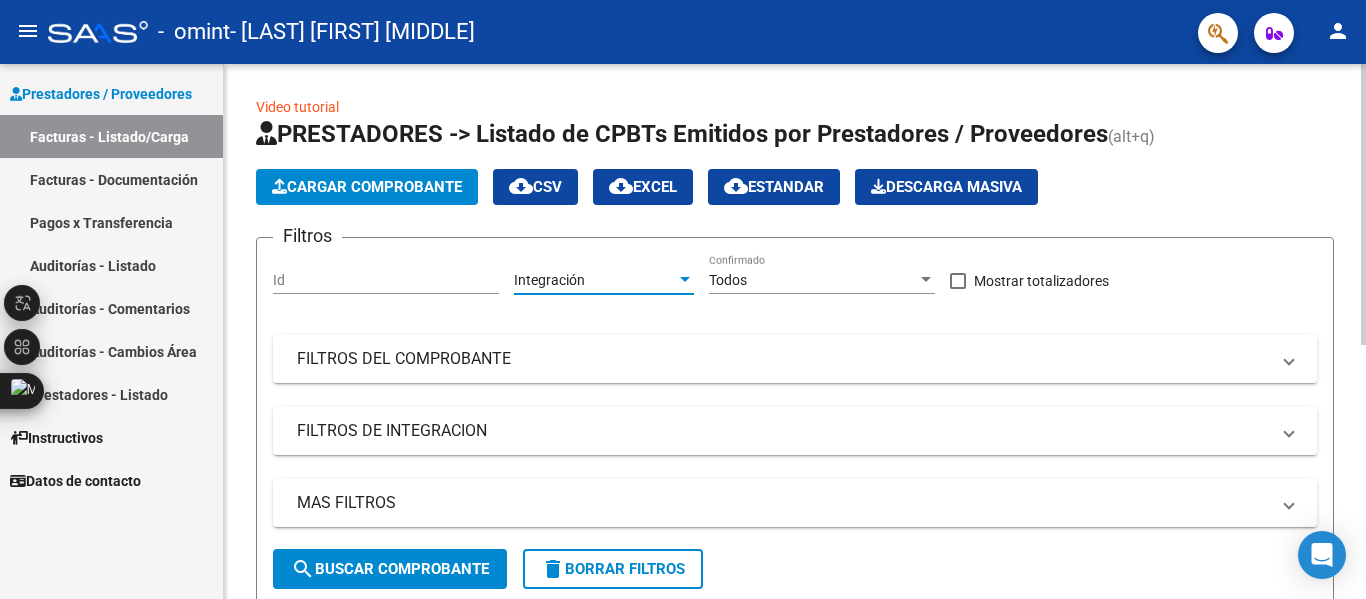 click at bounding box center (926, 280) 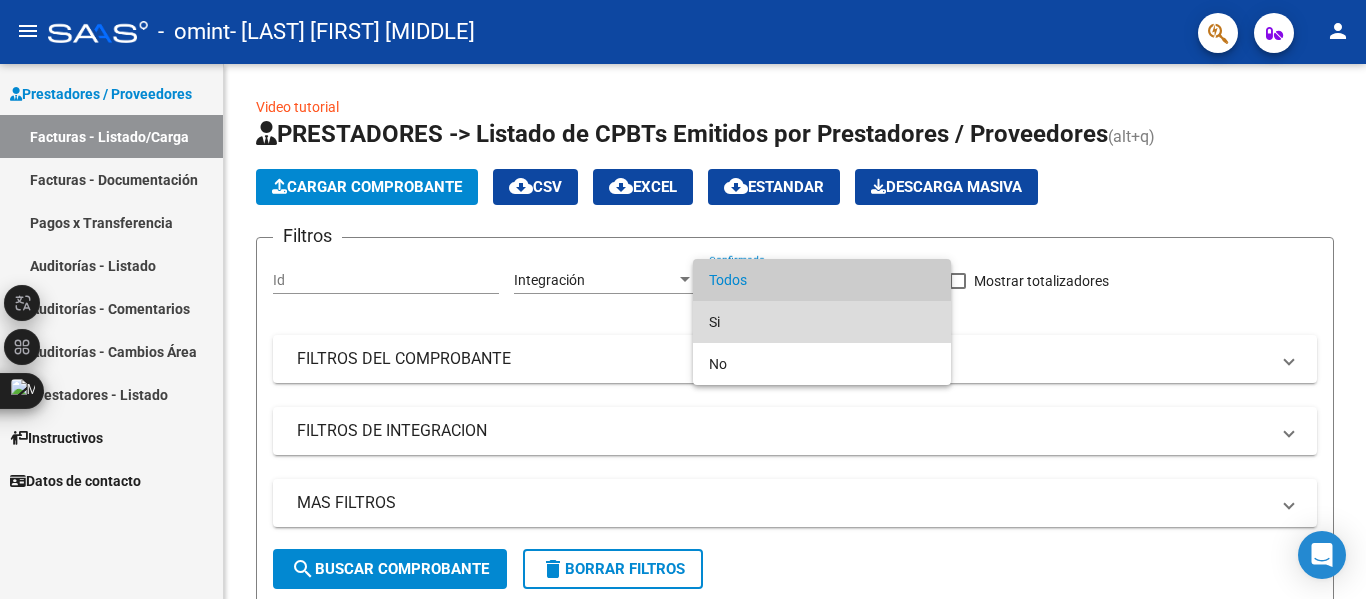 click on "Si" at bounding box center (822, 322) 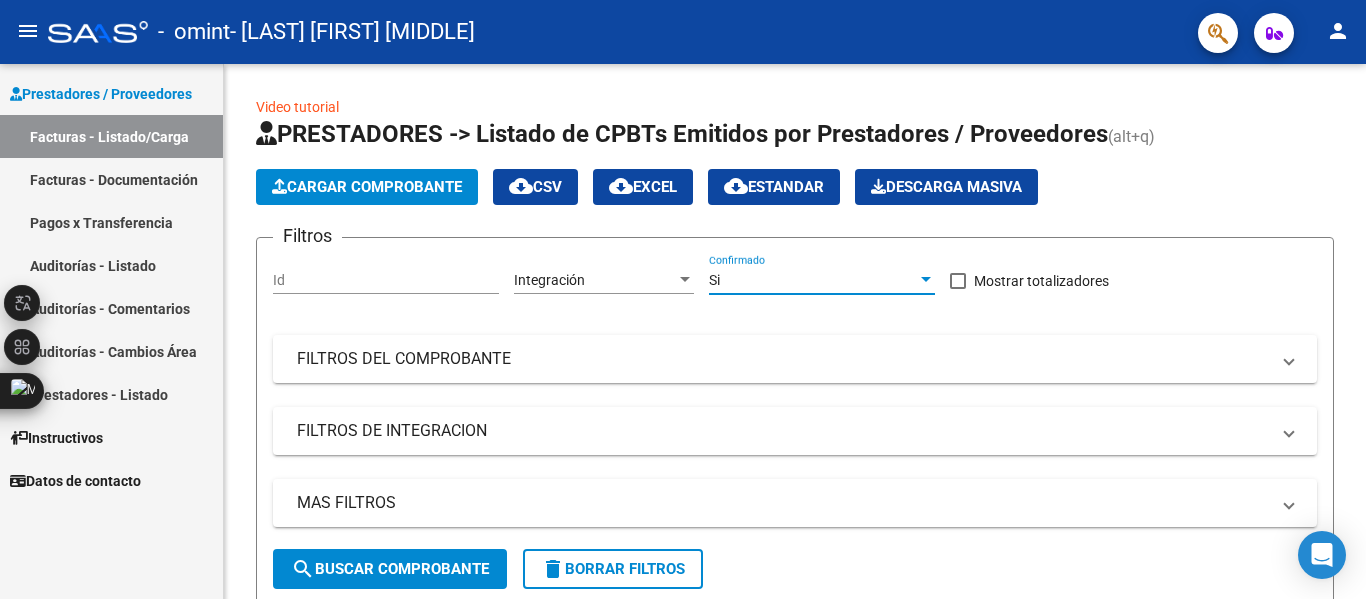 click on "Instructivos" at bounding box center [111, 437] 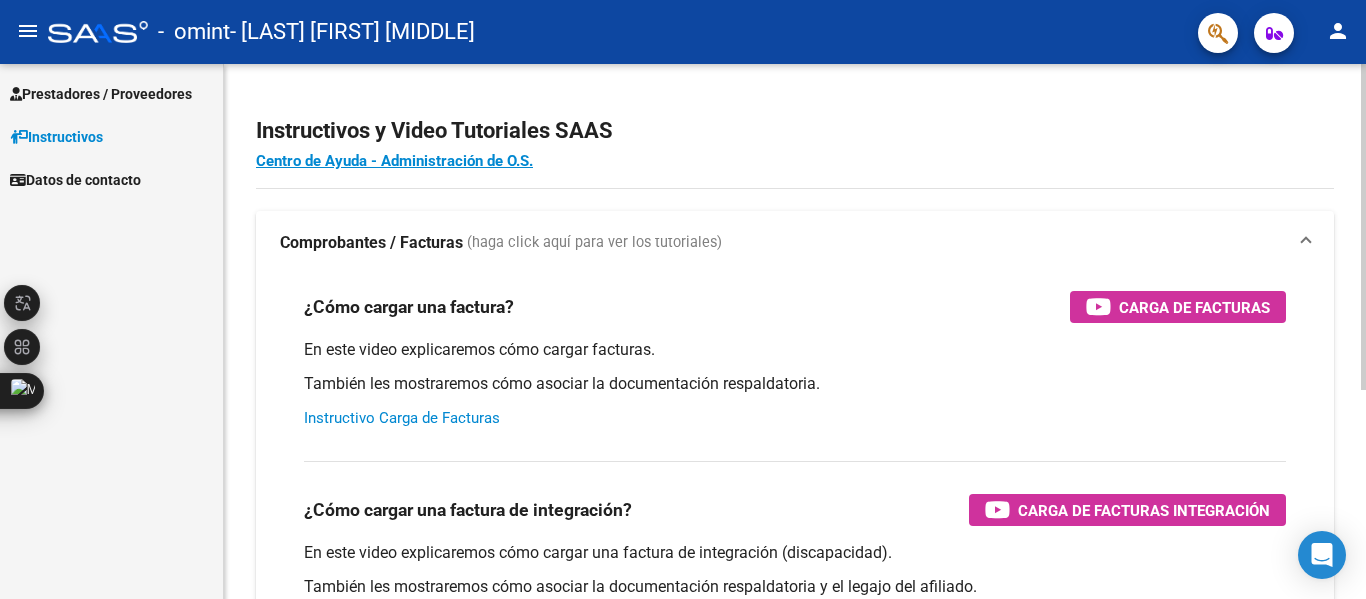 click on "Instructivo Carga de Facturas" at bounding box center [402, 418] 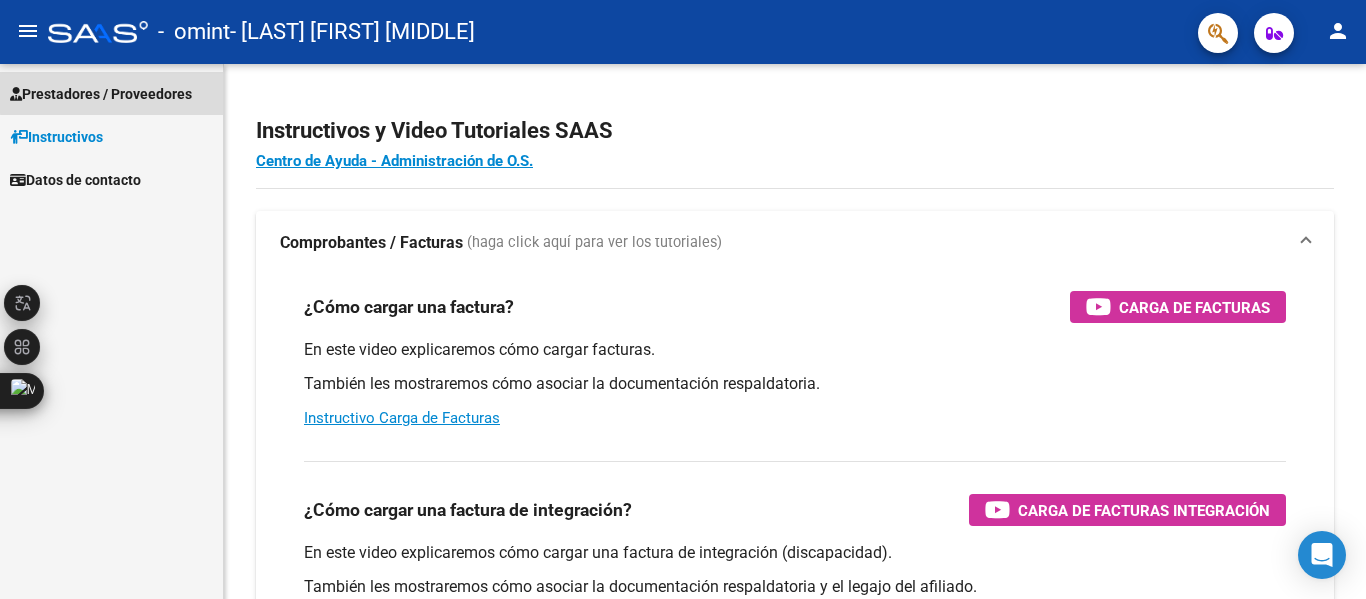 click on "Prestadores / Proveedores" at bounding box center [101, 94] 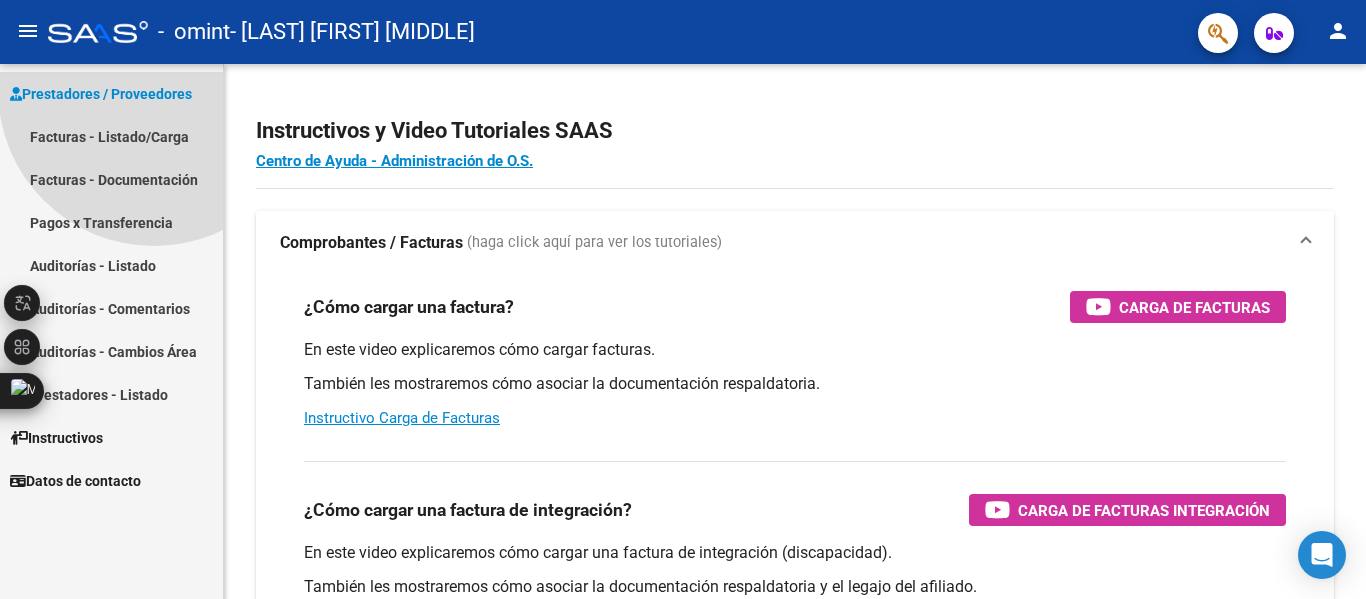 click on "Prestadores / Proveedores" at bounding box center [101, 94] 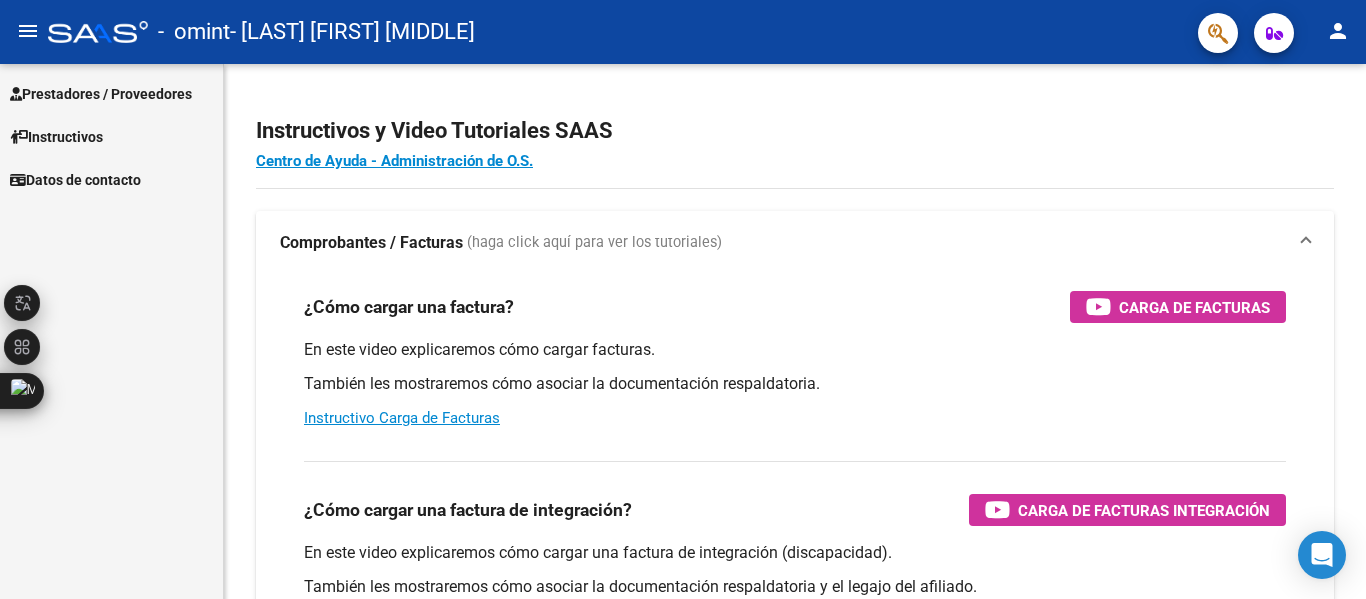 click on "Prestadores / Proveedores" at bounding box center [101, 94] 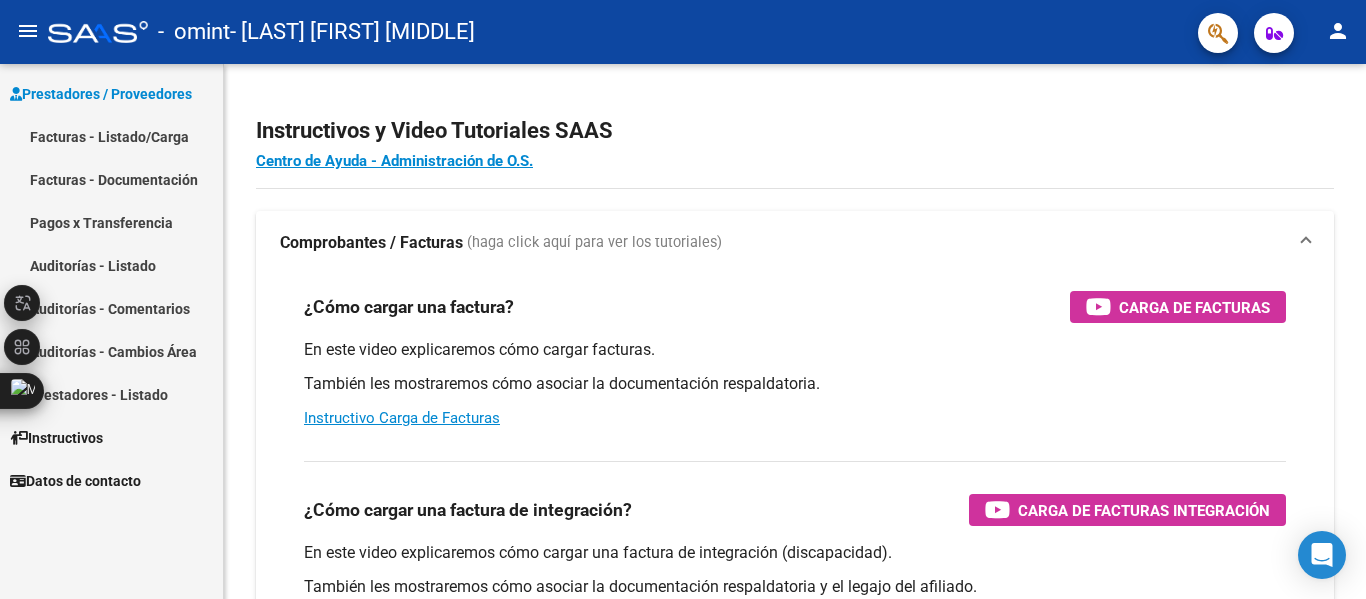 click on "Facturas - Listado/Carga" at bounding box center (111, 136) 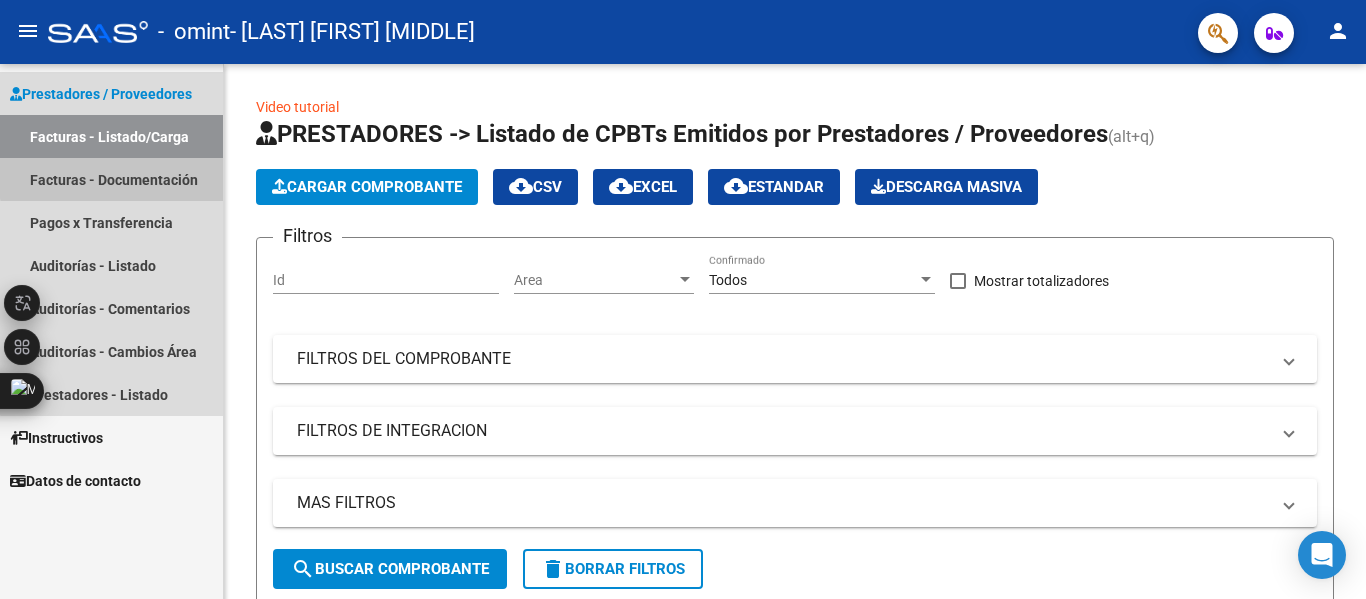 click on "Facturas - Documentación" at bounding box center (111, 179) 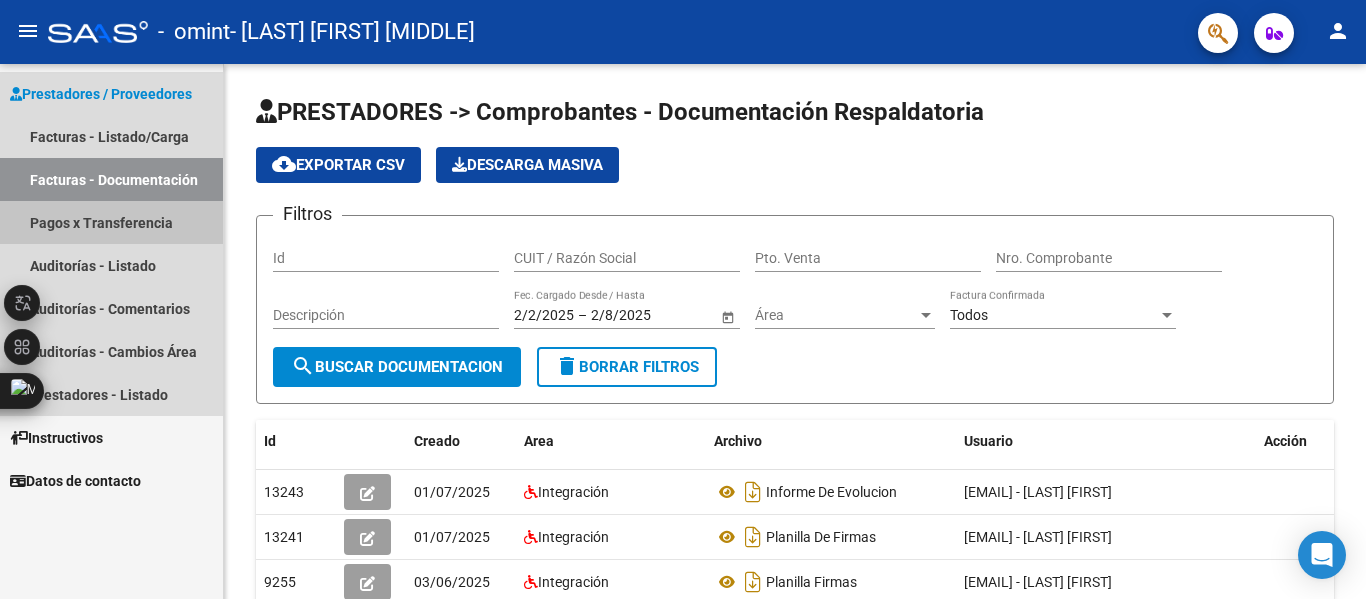 click on "Pagos x Transferencia" at bounding box center (111, 222) 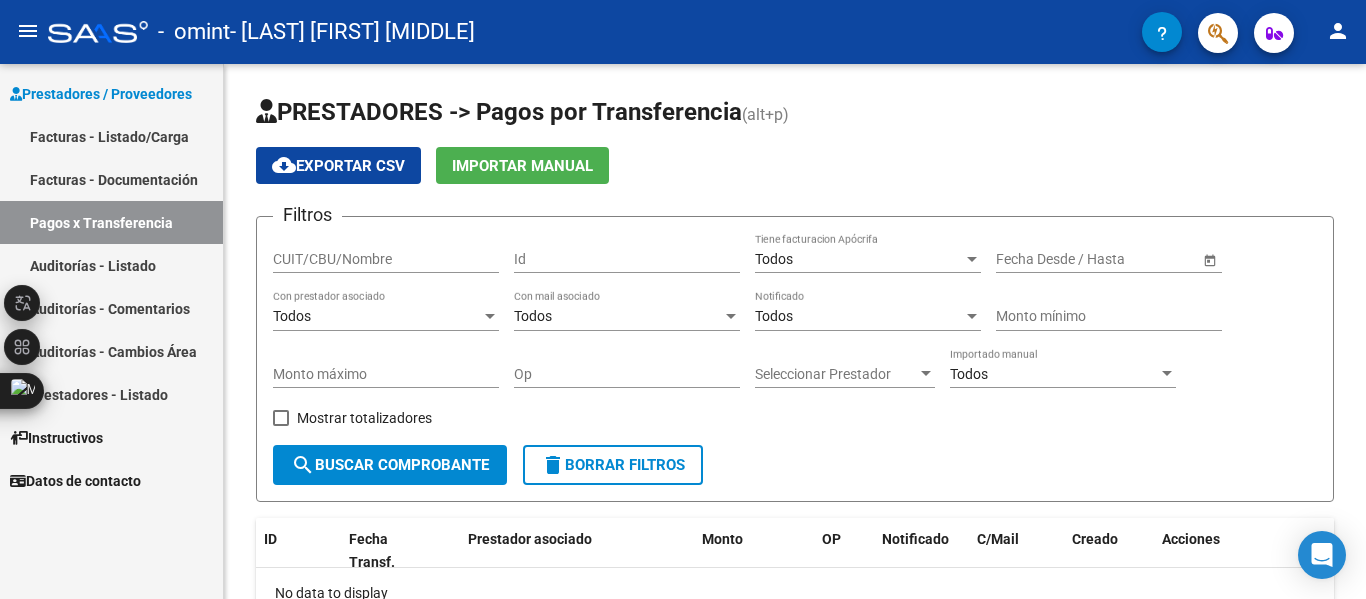 click on "Auditorías - Listado" at bounding box center (111, 265) 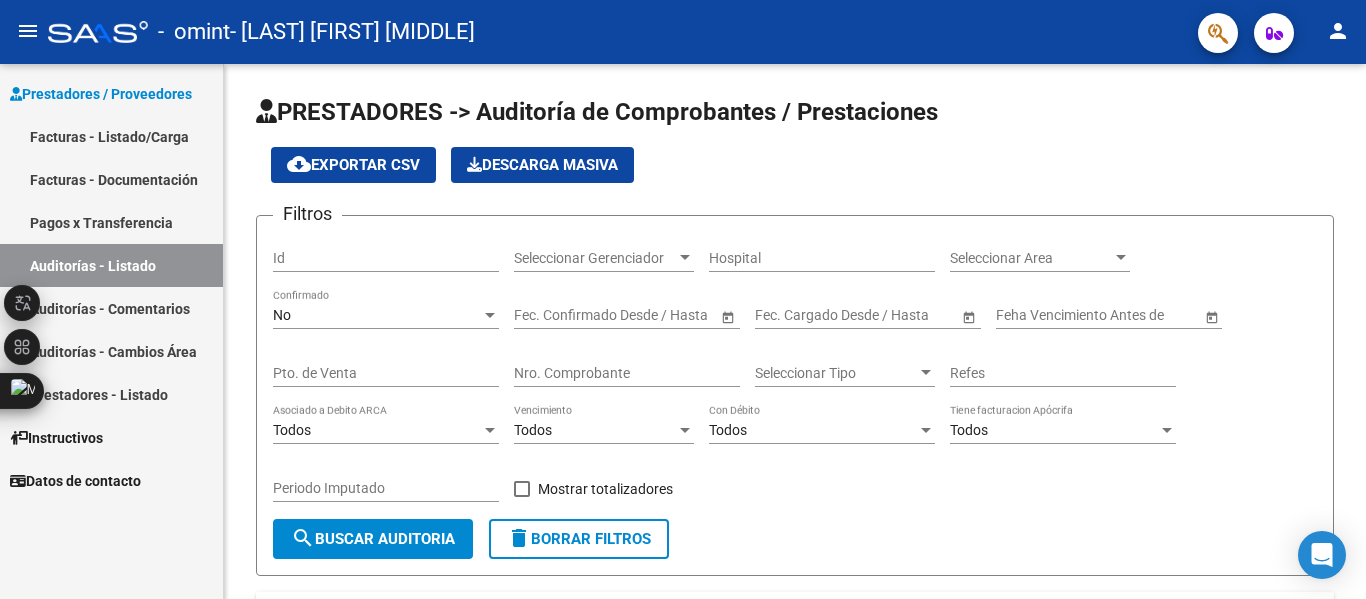 click on "Prestadores - Listado" at bounding box center [111, 394] 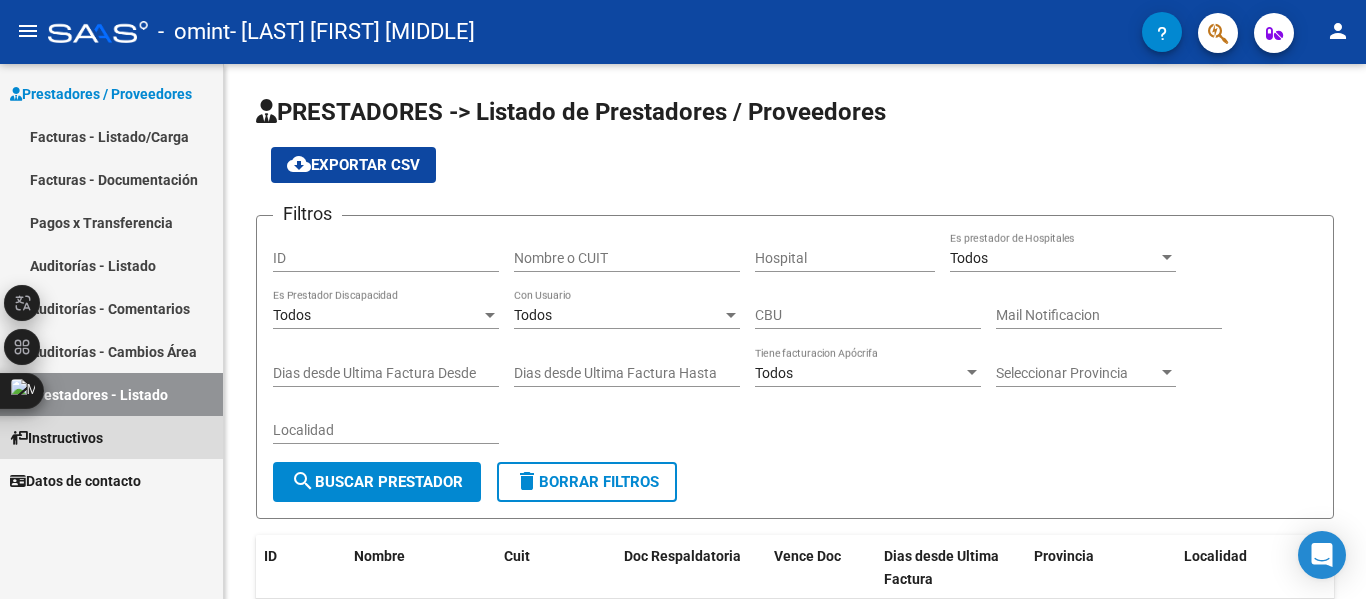click on "Instructivos" at bounding box center [111, 437] 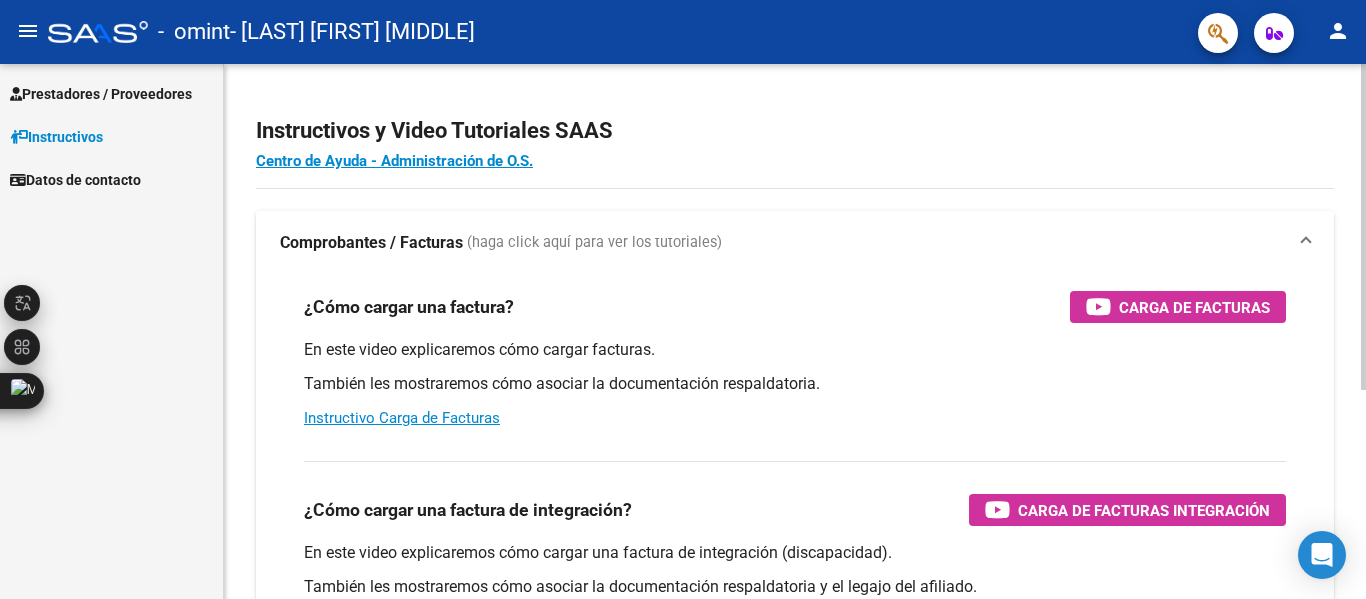 click on "Instructivos y Video Tutoriales SAAS Centro de Ayuda - Administración de O.S. Comprobantes / Facturas     (haga click aquí para ver los tutoriales) ¿Cómo cargar una factura?    Carga de Facturas En este video explicaremos cómo cargar facturas. También les mostraremos cómo asociar la documentación respaldatoria. Instructivo Carga de Facturas ¿Cómo cargar una factura de integración?    Carga de Facturas Integración En este video explicaremos cómo cargar una factura de integración (discapacidad). También les mostraremos cómo asociar la documentación respaldatoria y el legajo del afiliado. Instructivo Carga de Facturas con Recupero x Integración ¿Cómo editar una factura de integración?    Edición de Facturas de integración En este video explicaremos cómo editar una factura que ya habíamos cargado. Les mostraremos cómo asociar la documentación respaldatoria y la trazabilidad." 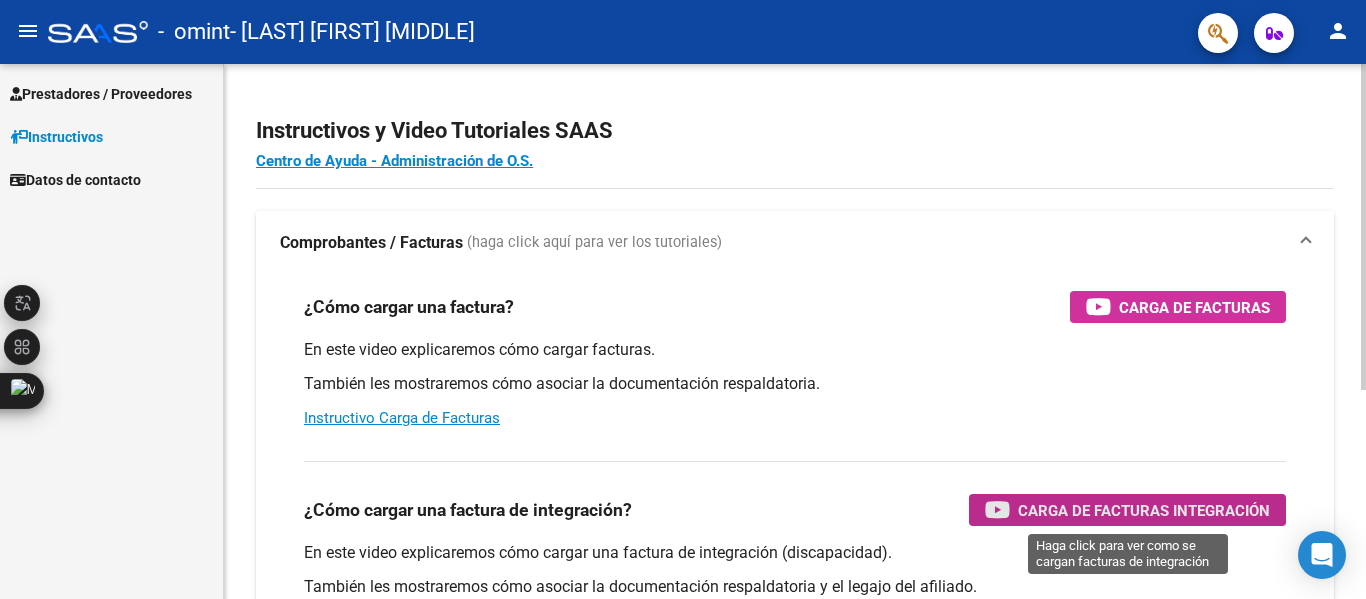 click on "Carga de Facturas Integración" at bounding box center (1144, 510) 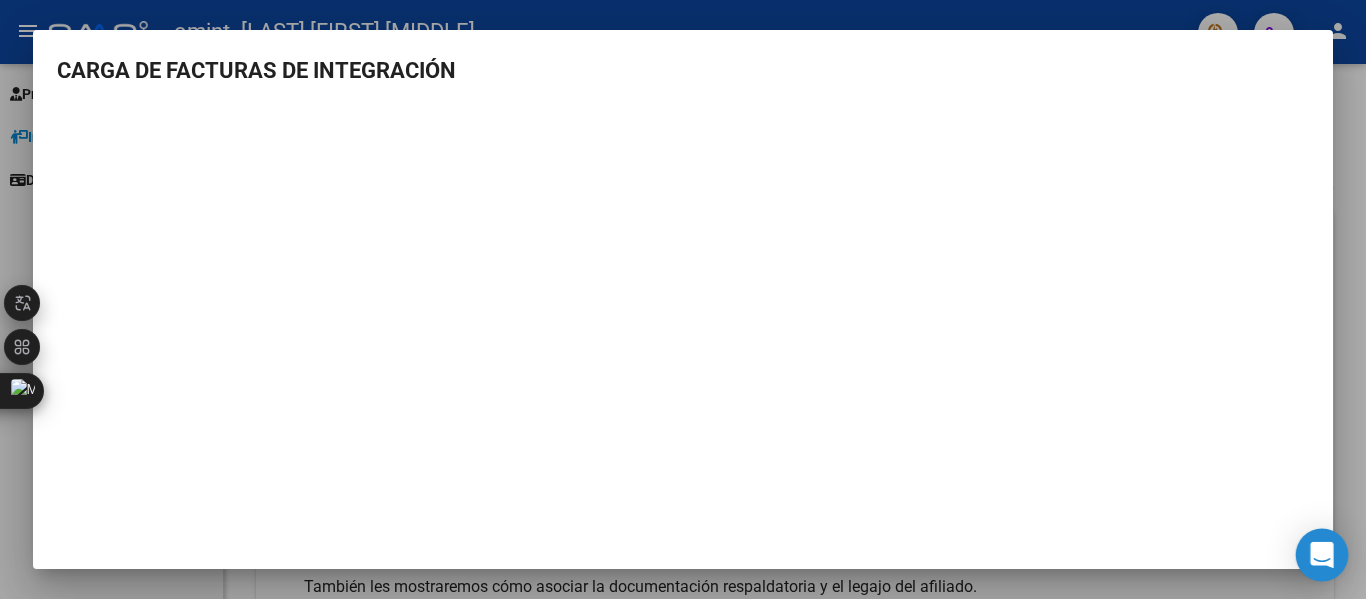 scroll, scrollTop: 9, scrollLeft: 0, axis: vertical 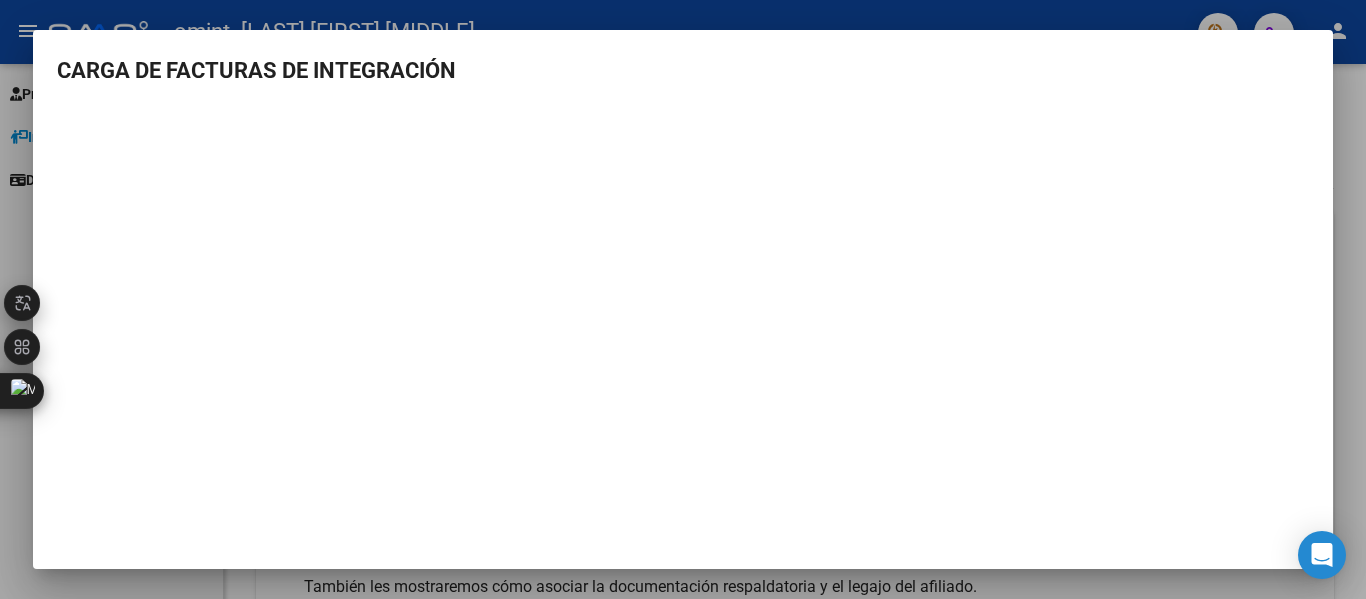 click at bounding box center (683, 299) 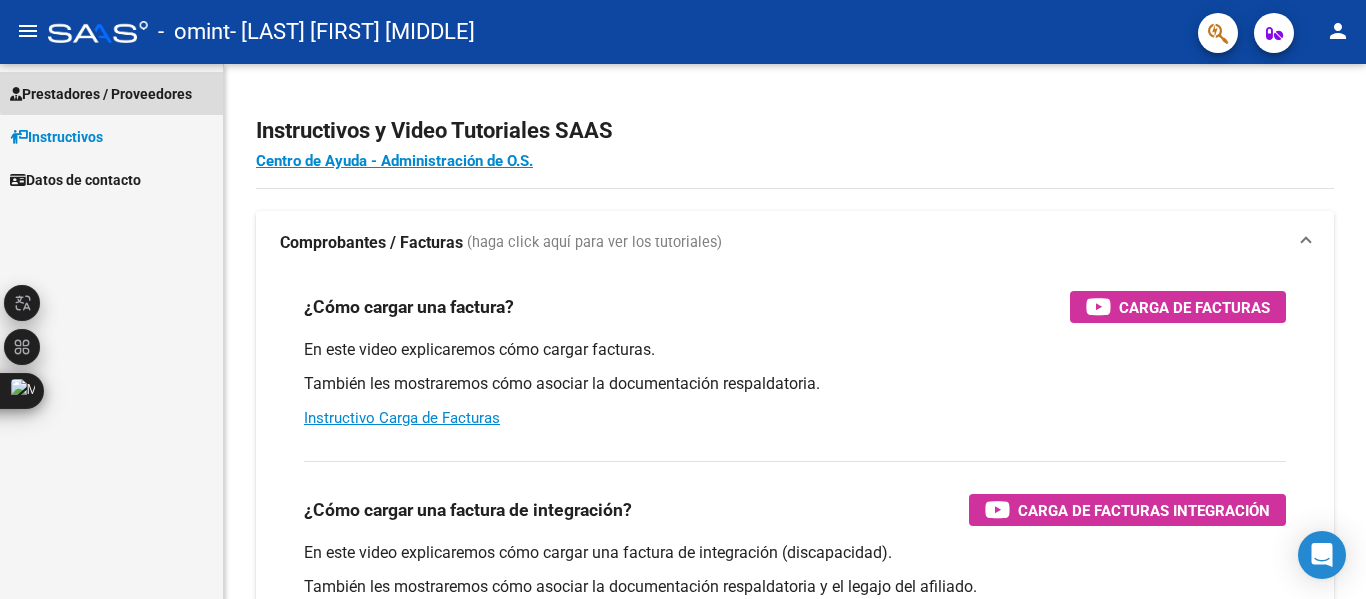 click on "Prestadores / Proveedores" at bounding box center [101, 94] 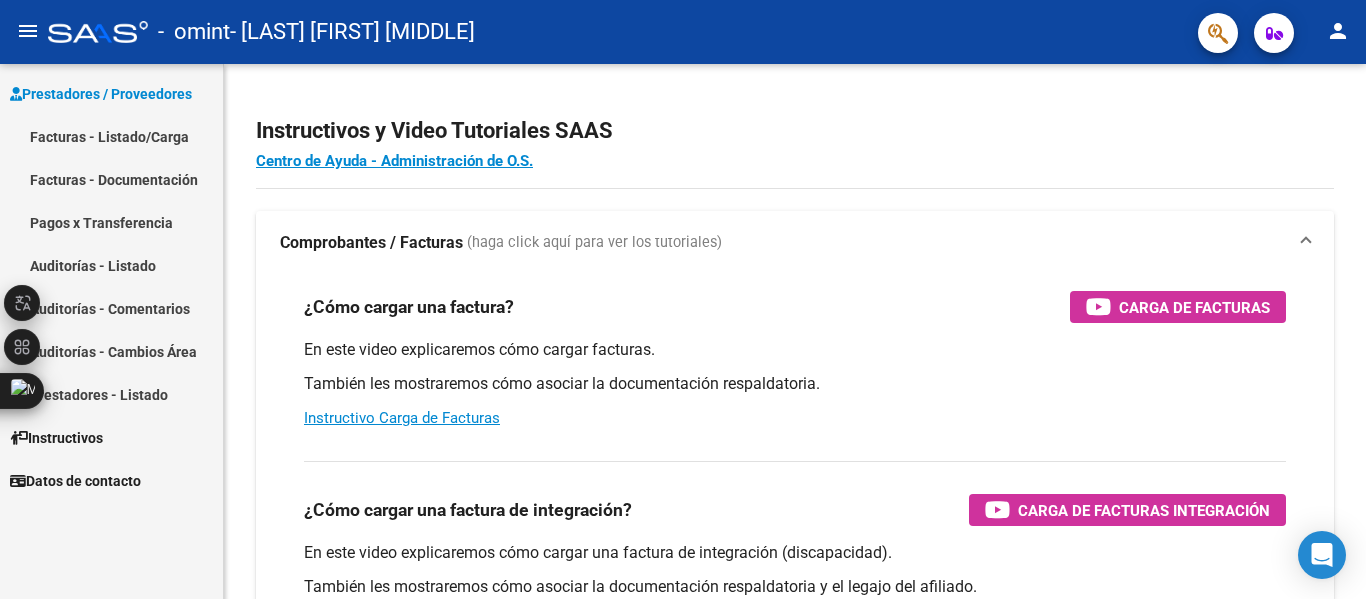 click on "Facturas - Listado/Carga" at bounding box center [111, 136] 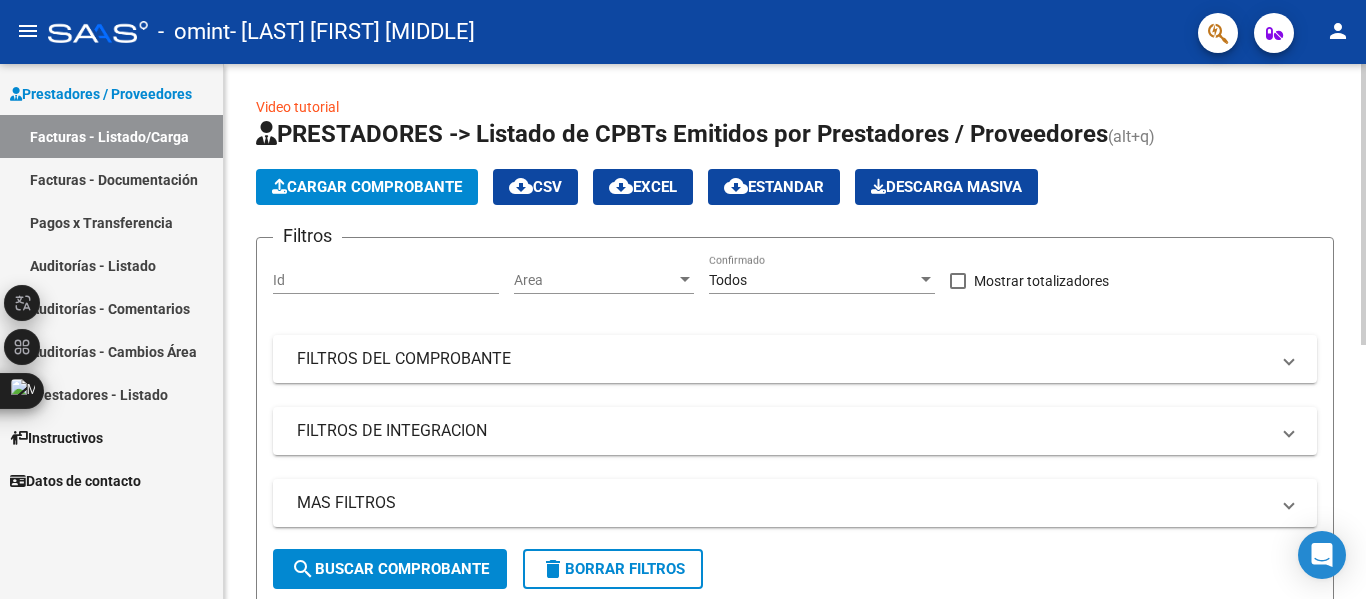 click on "Cargar Comprobante" 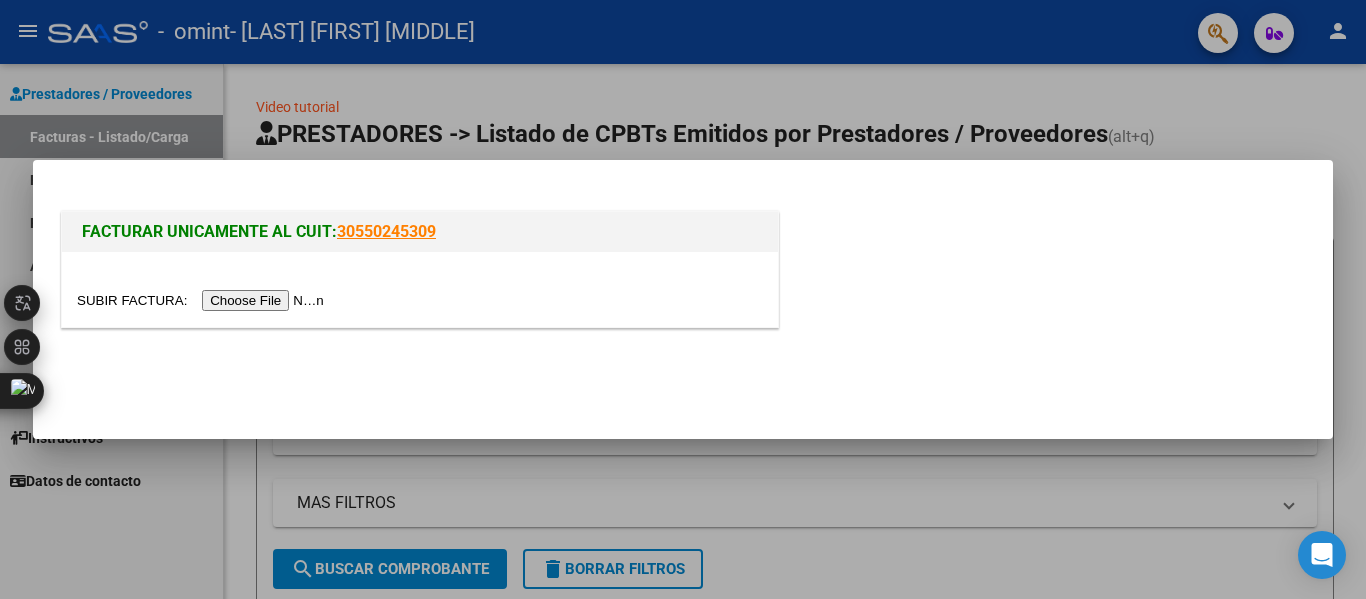 click at bounding box center (203, 300) 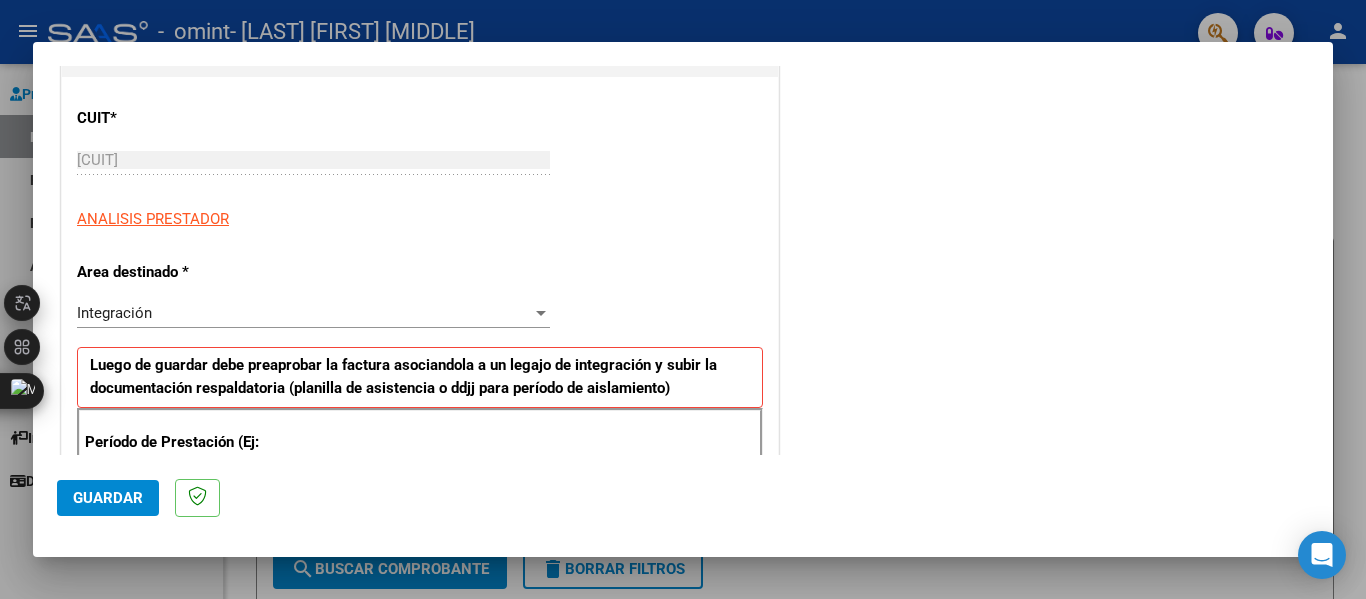 scroll, scrollTop: 240, scrollLeft: 0, axis: vertical 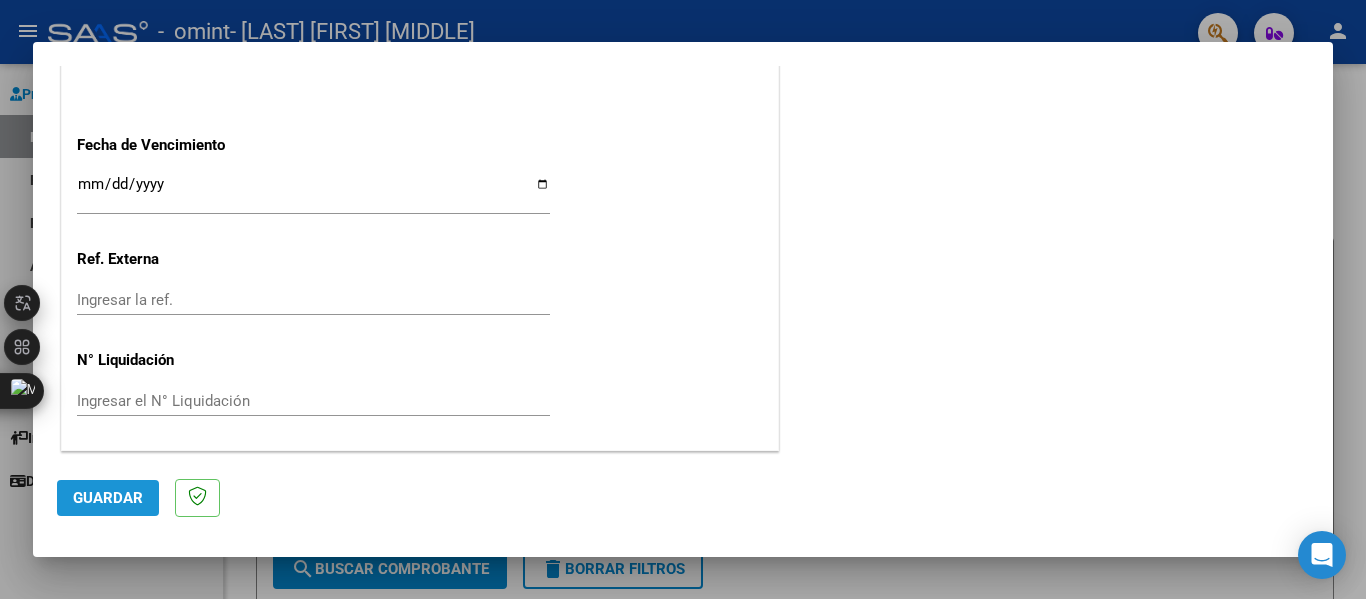 click on "Guardar" 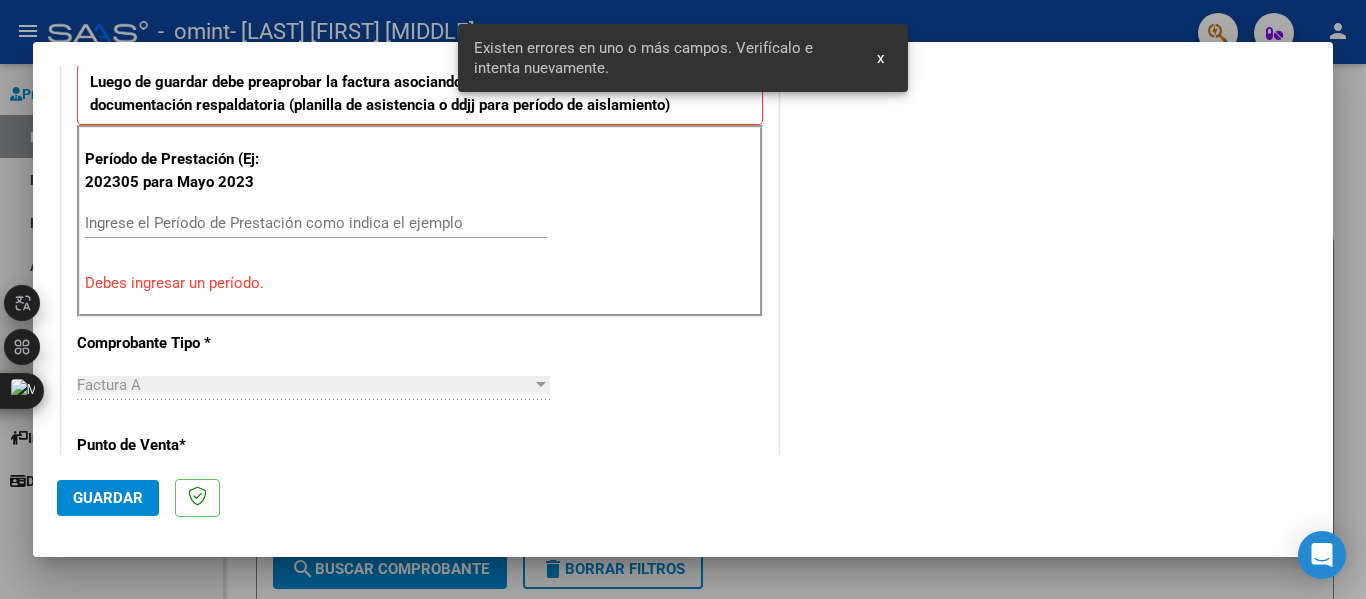 scroll, scrollTop: 464, scrollLeft: 0, axis: vertical 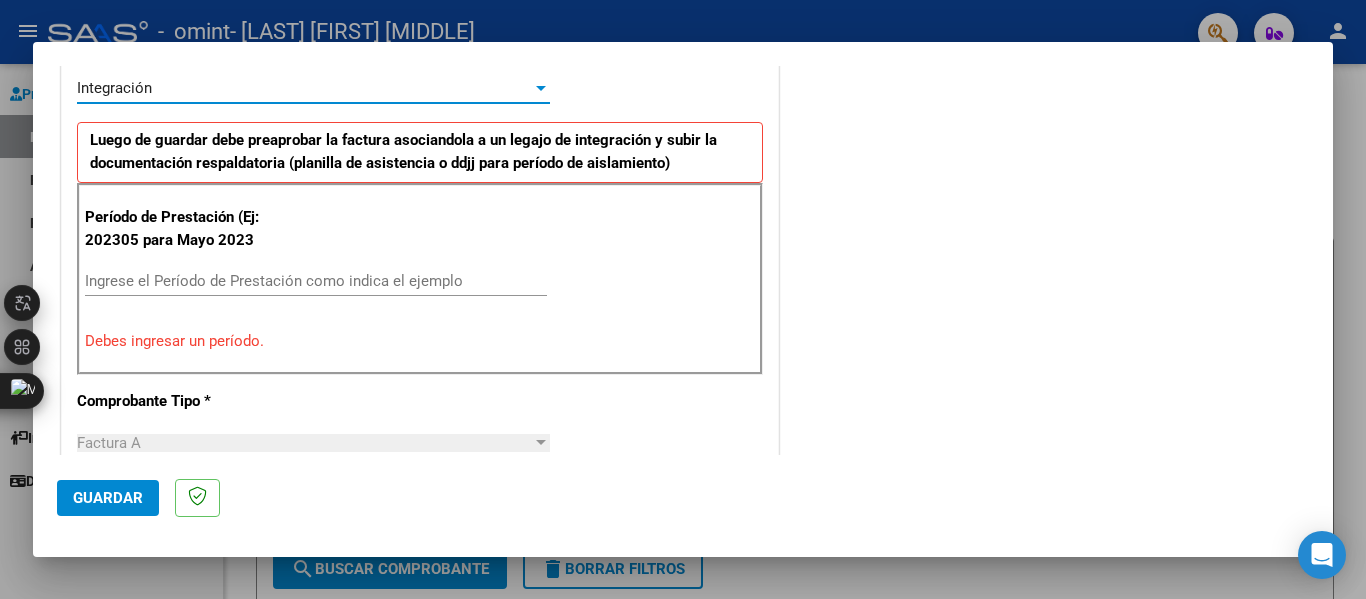 click at bounding box center (541, 88) 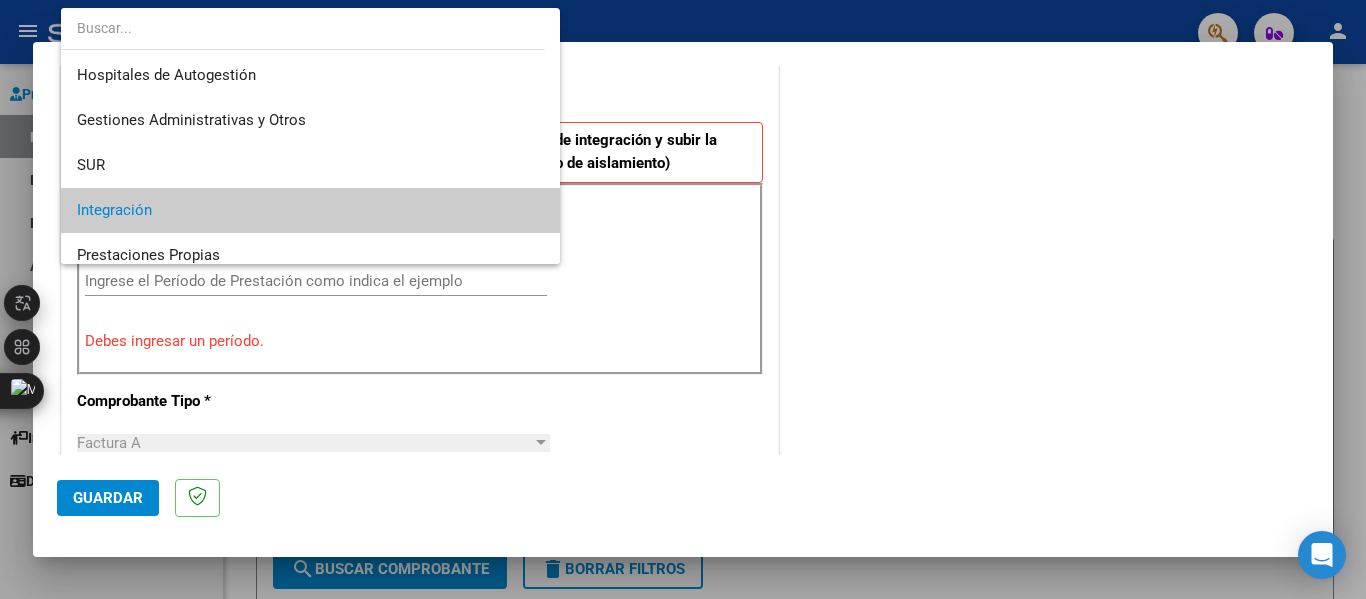 scroll, scrollTop: 123, scrollLeft: 0, axis: vertical 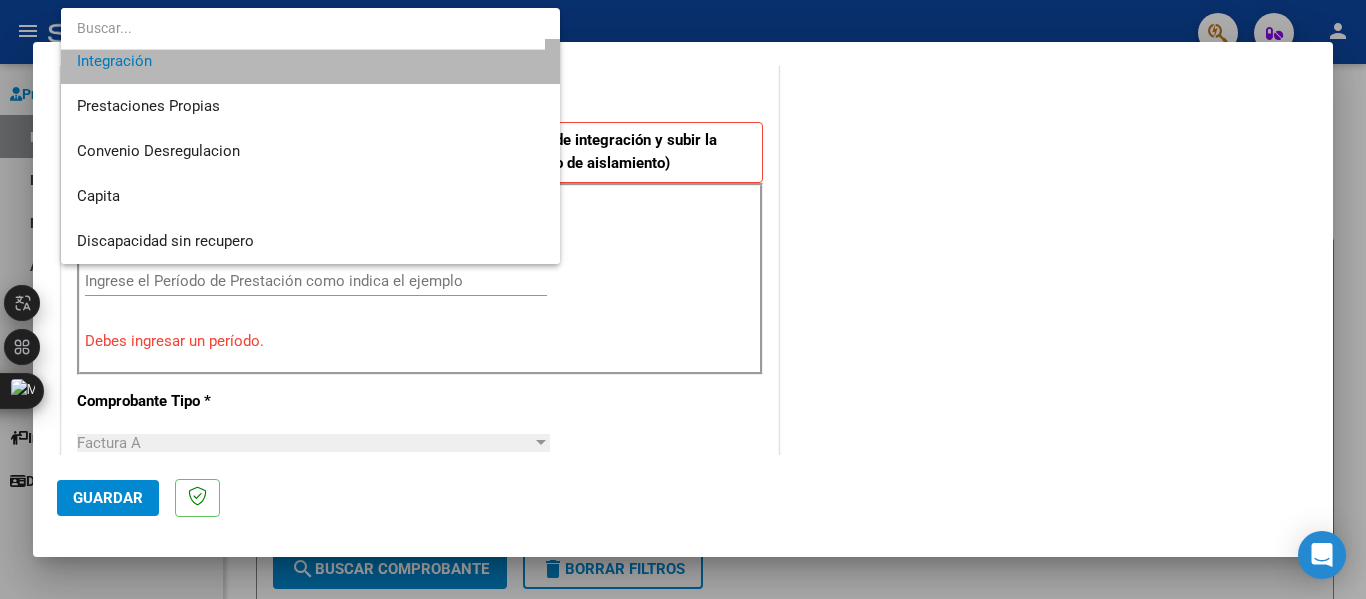 click on "Integración" at bounding box center (310, 61) 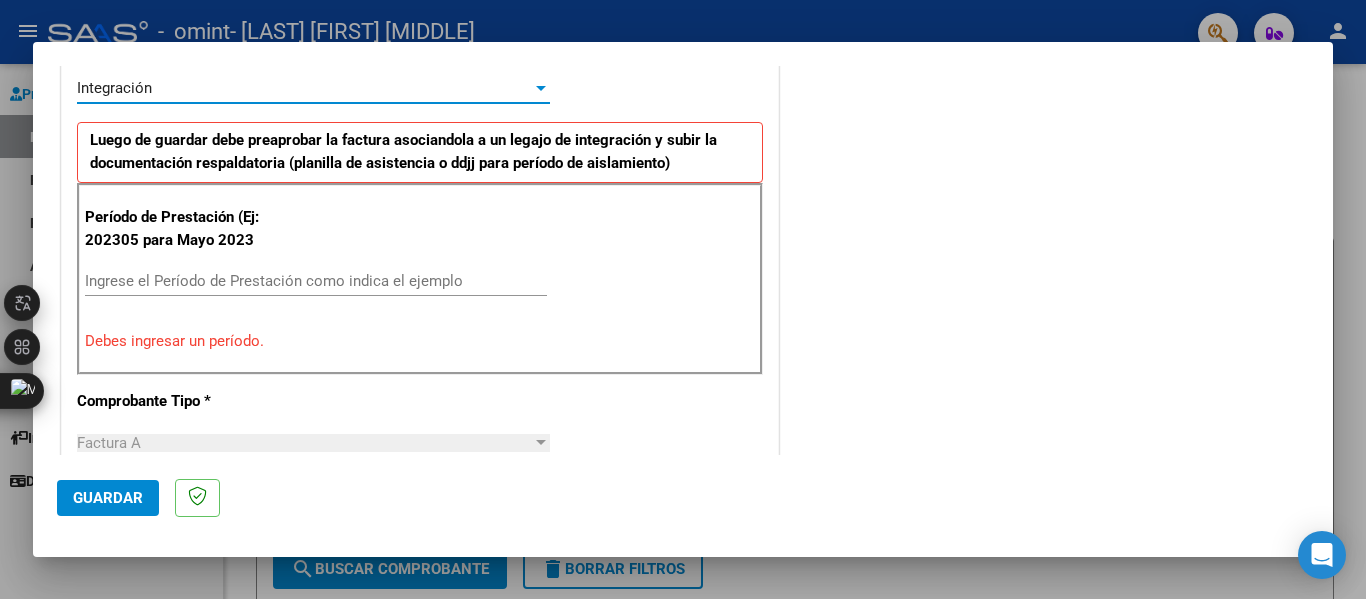 click on "Ingrese el Período de Prestación como indica el ejemplo" at bounding box center (316, 281) 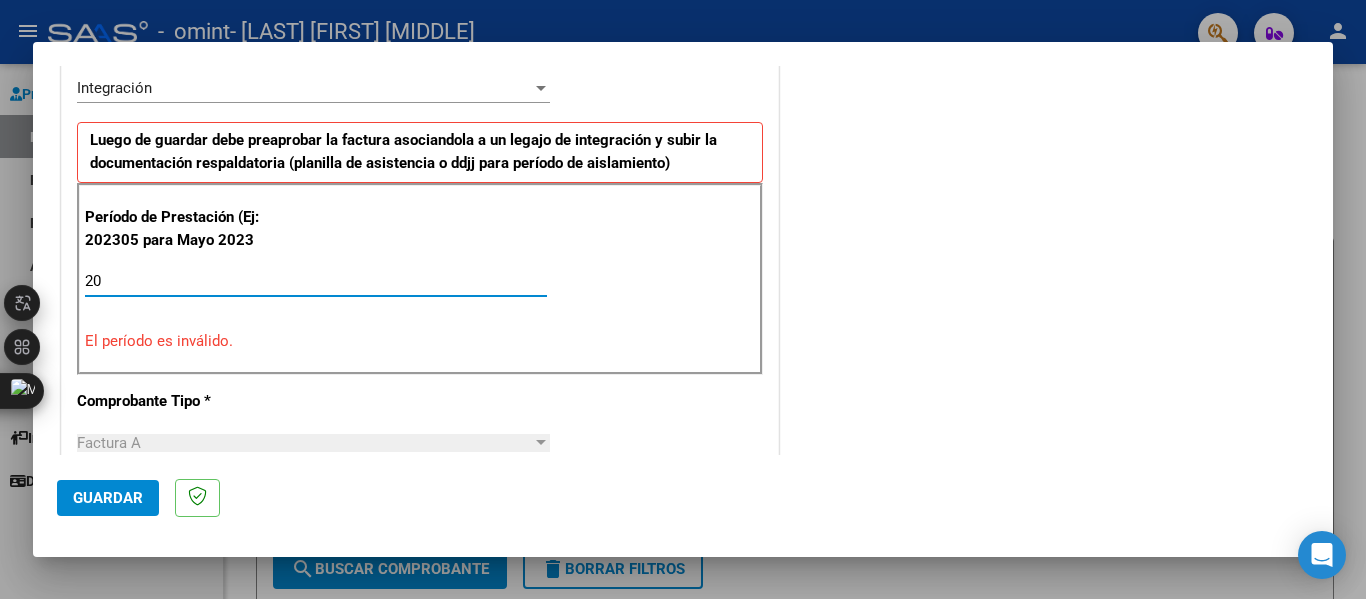 type on "2" 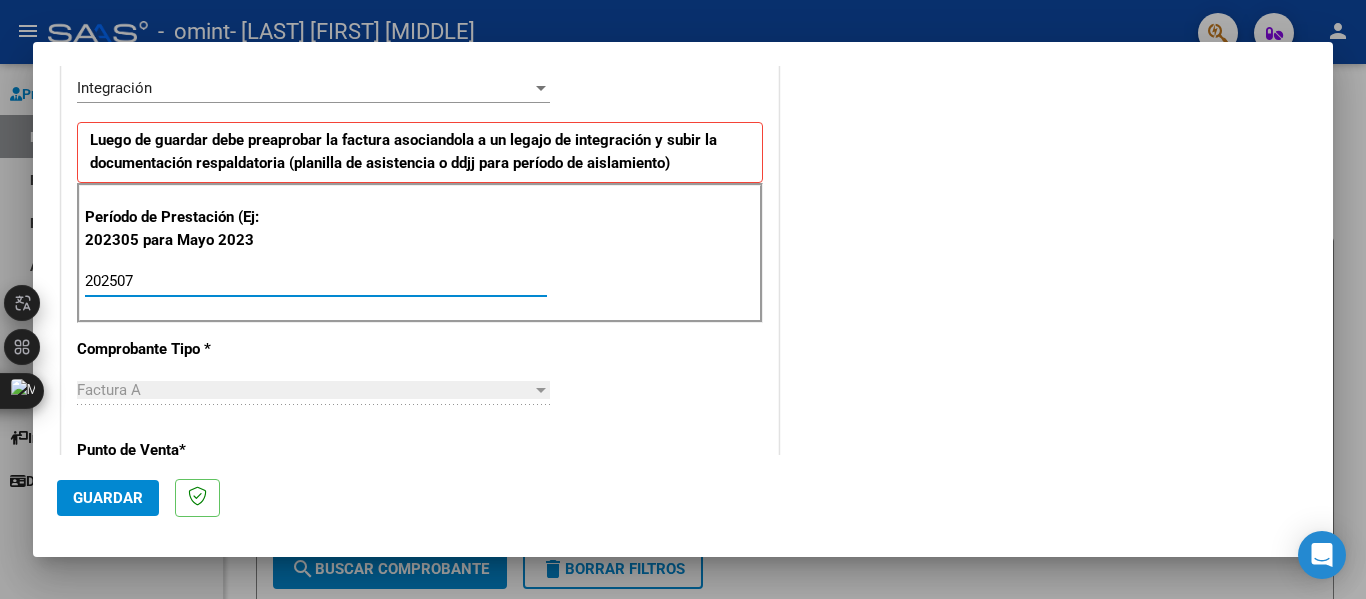 type on "202507" 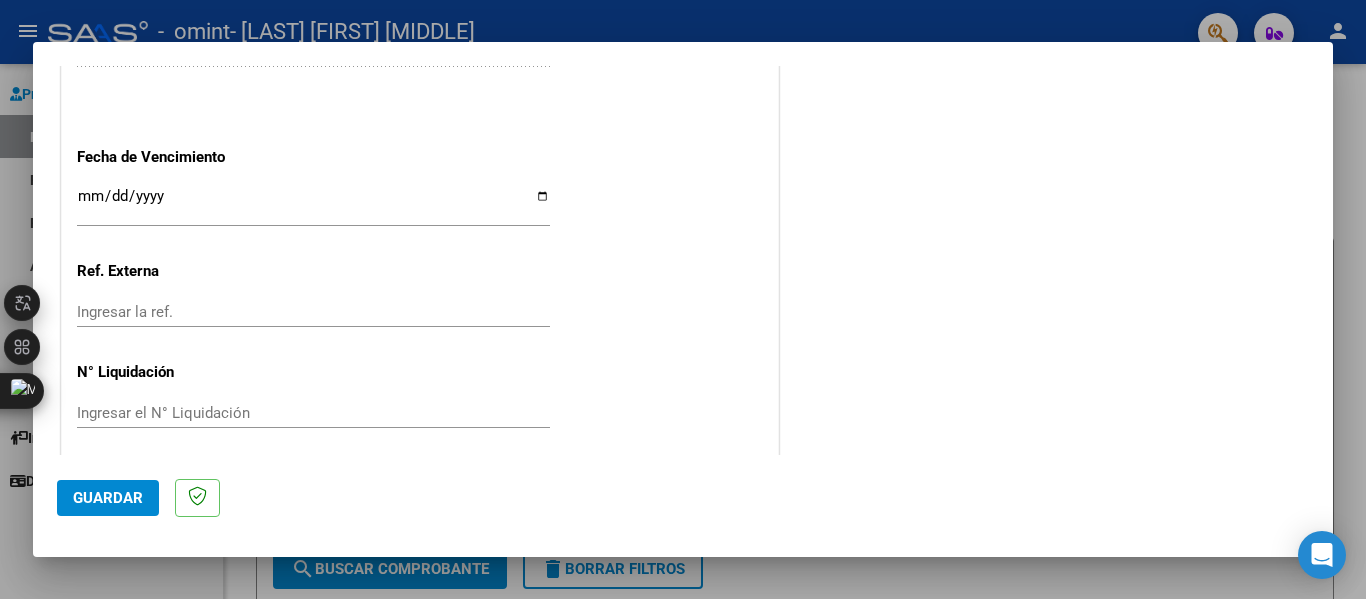 scroll, scrollTop: 1333, scrollLeft: 0, axis: vertical 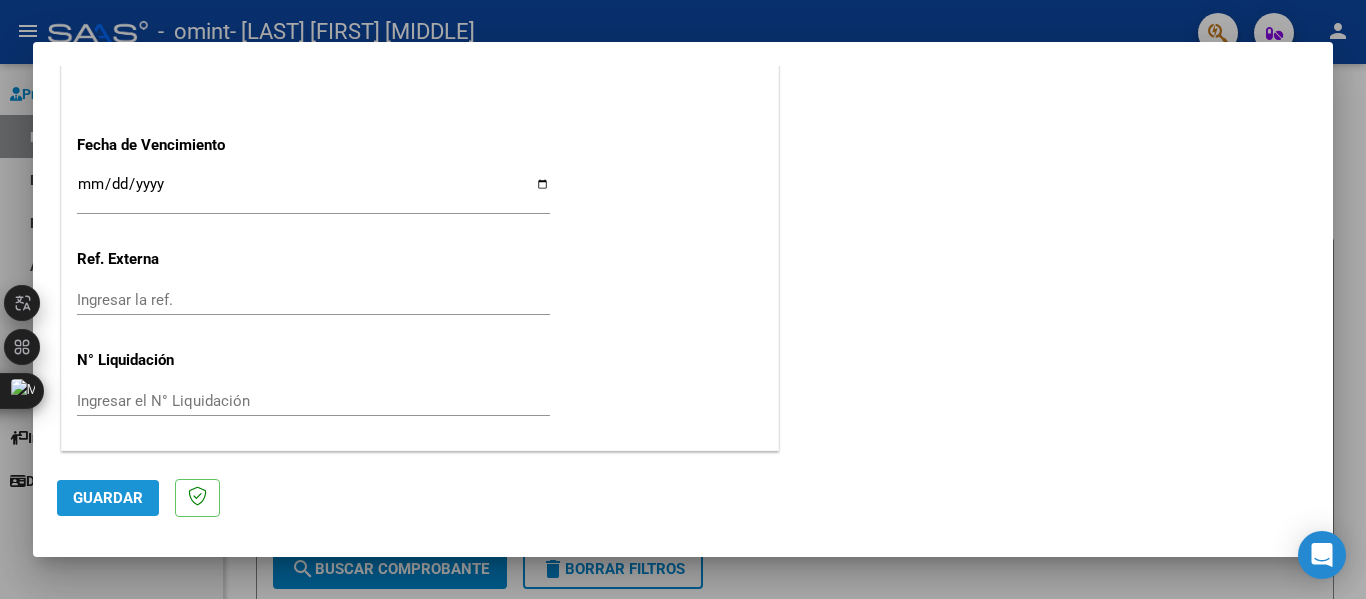 click on "Guardar" 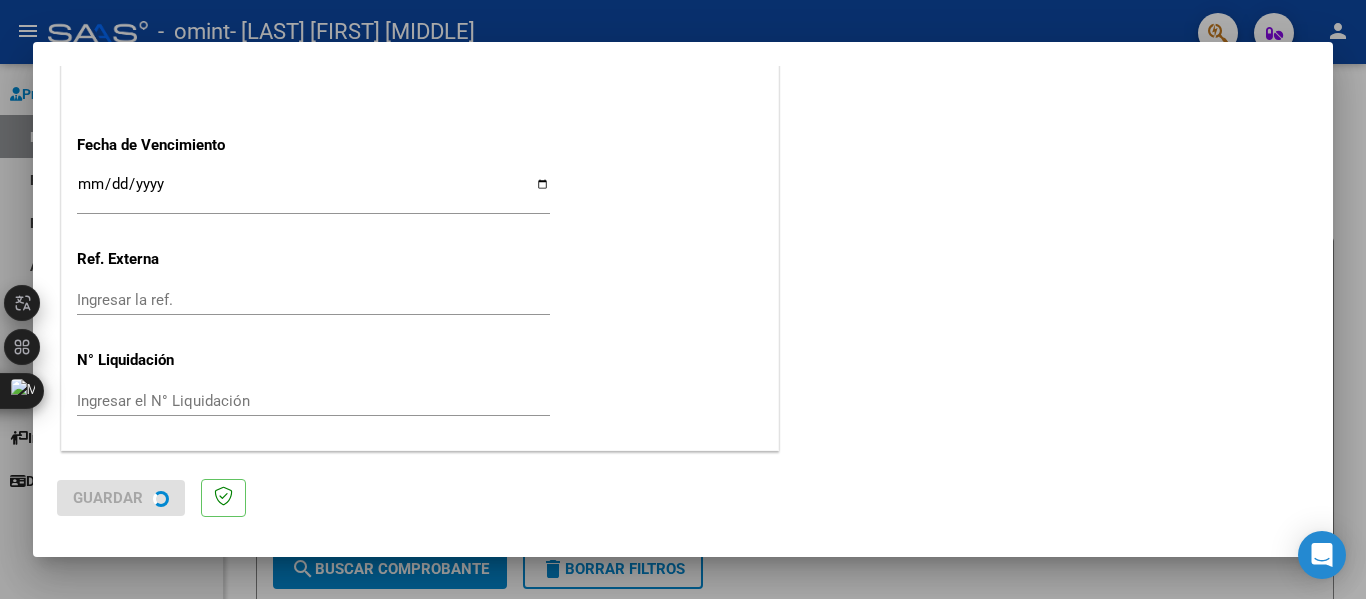 scroll, scrollTop: 0, scrollLeft: 0, axis: both 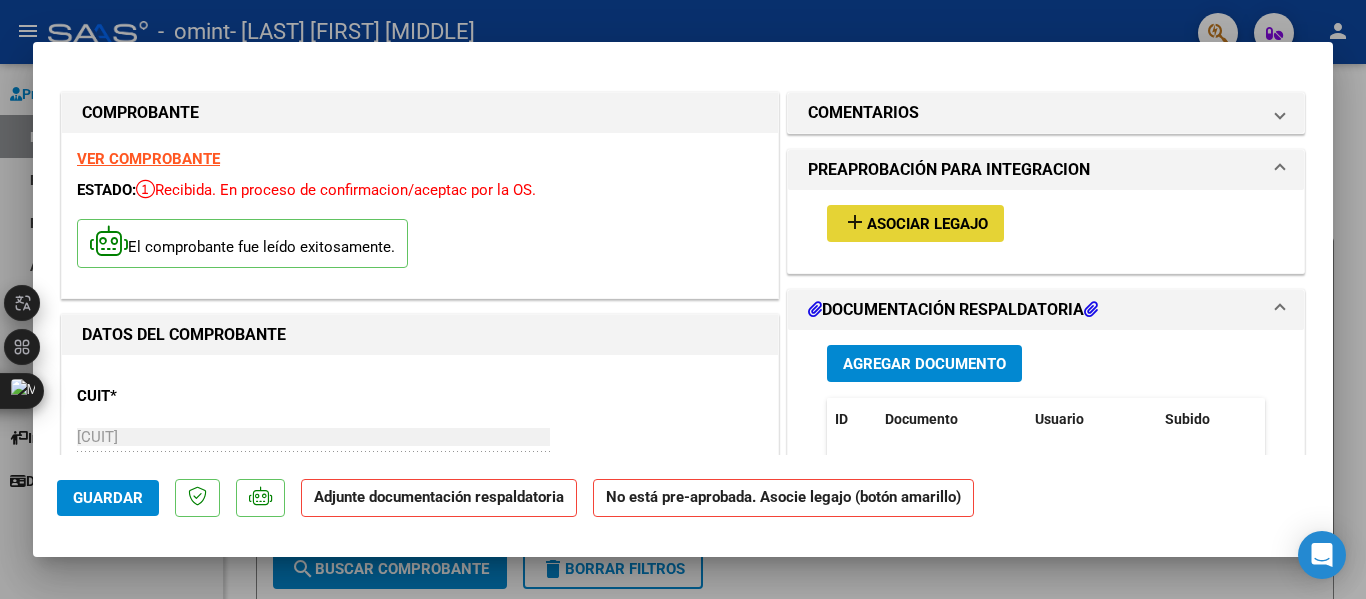 click on "Asociar Legajo" at bounding box center (927, 224) 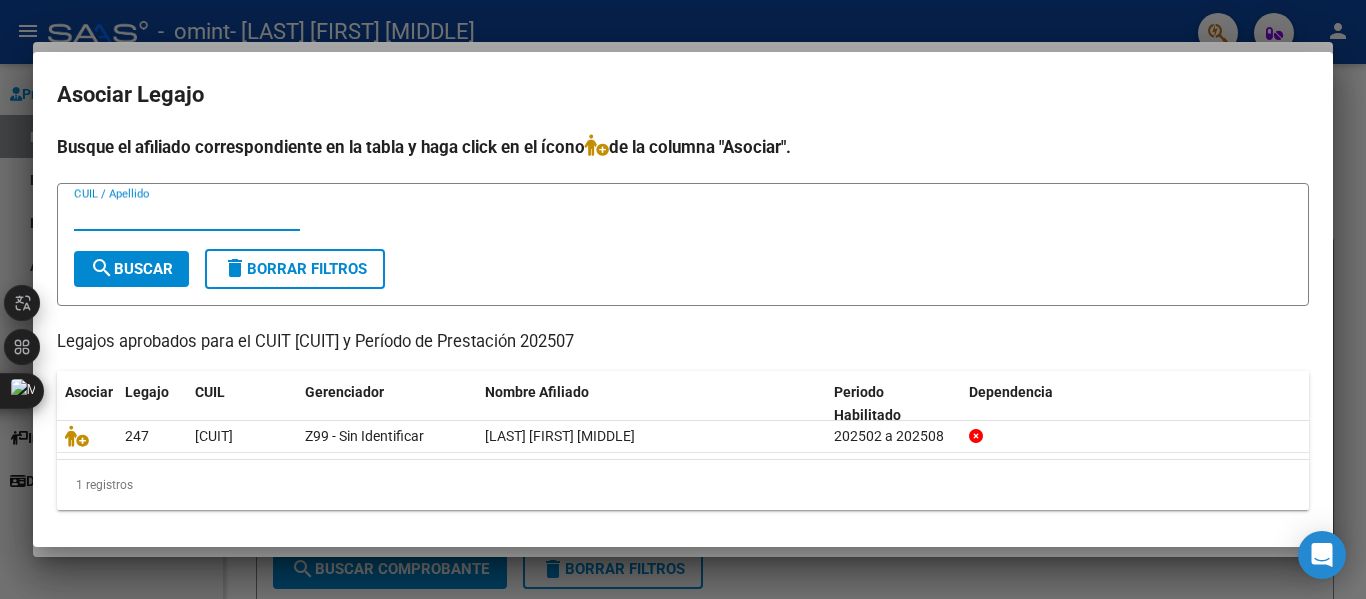 click at bounding box center [683, 299] 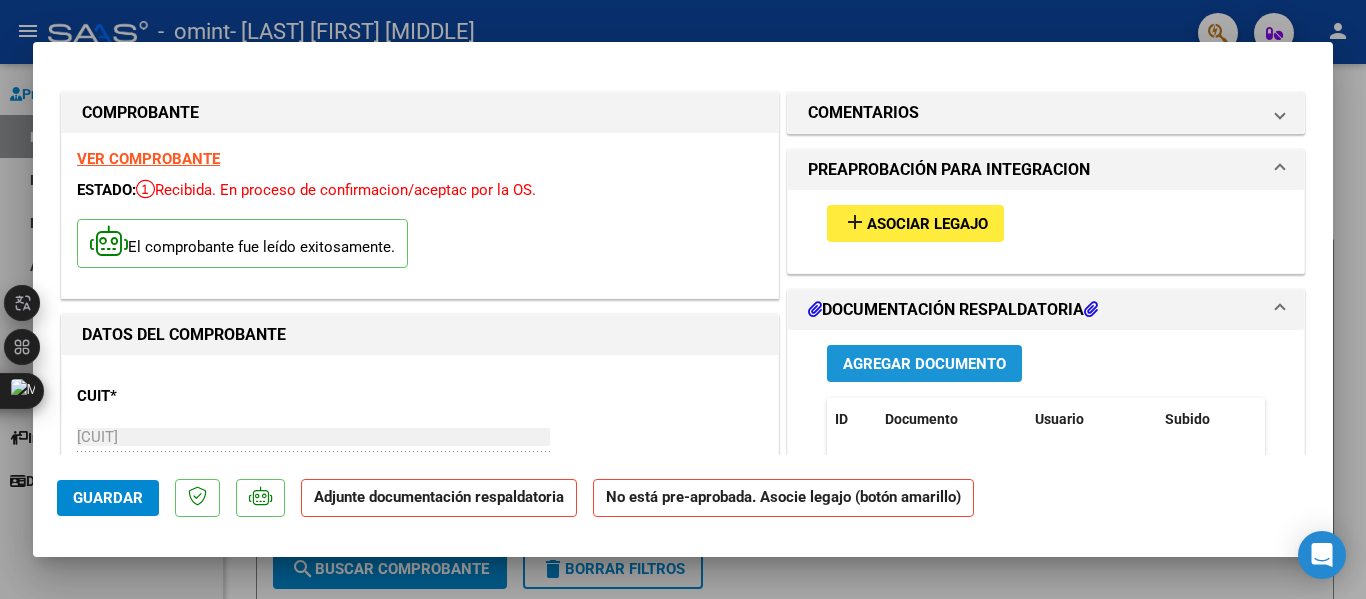 click on "Agregar Documento" at bounding box center (924, 364) 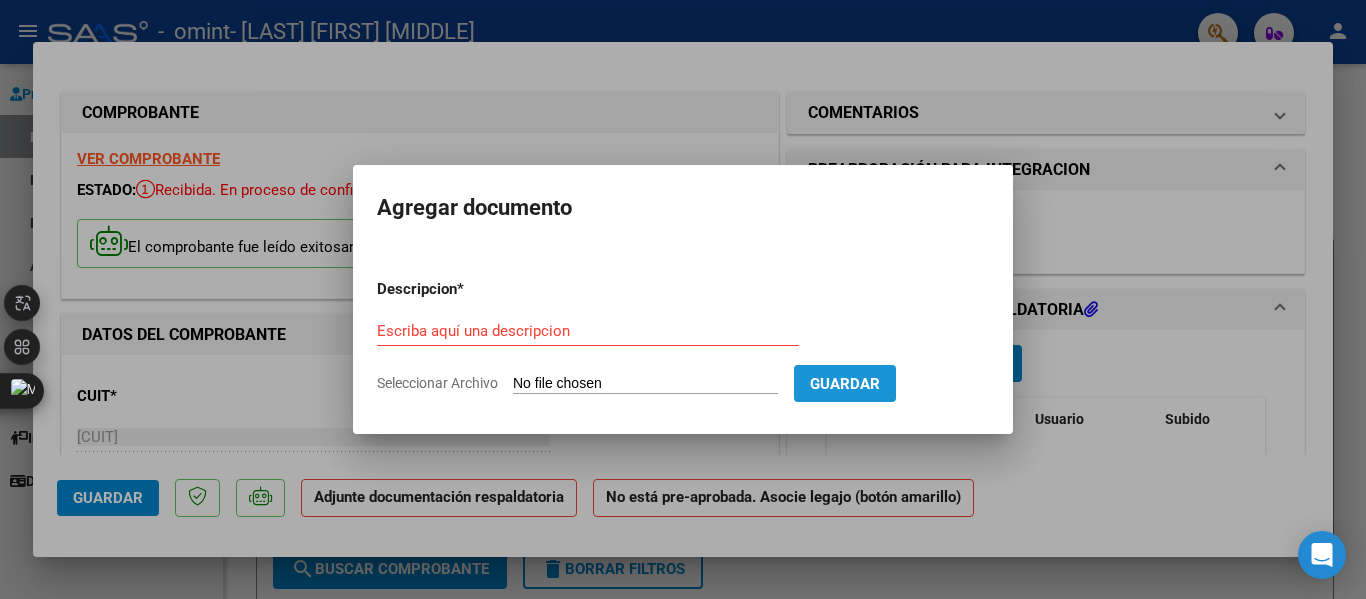 click on "Guardar" at bounding box center (845, 384) 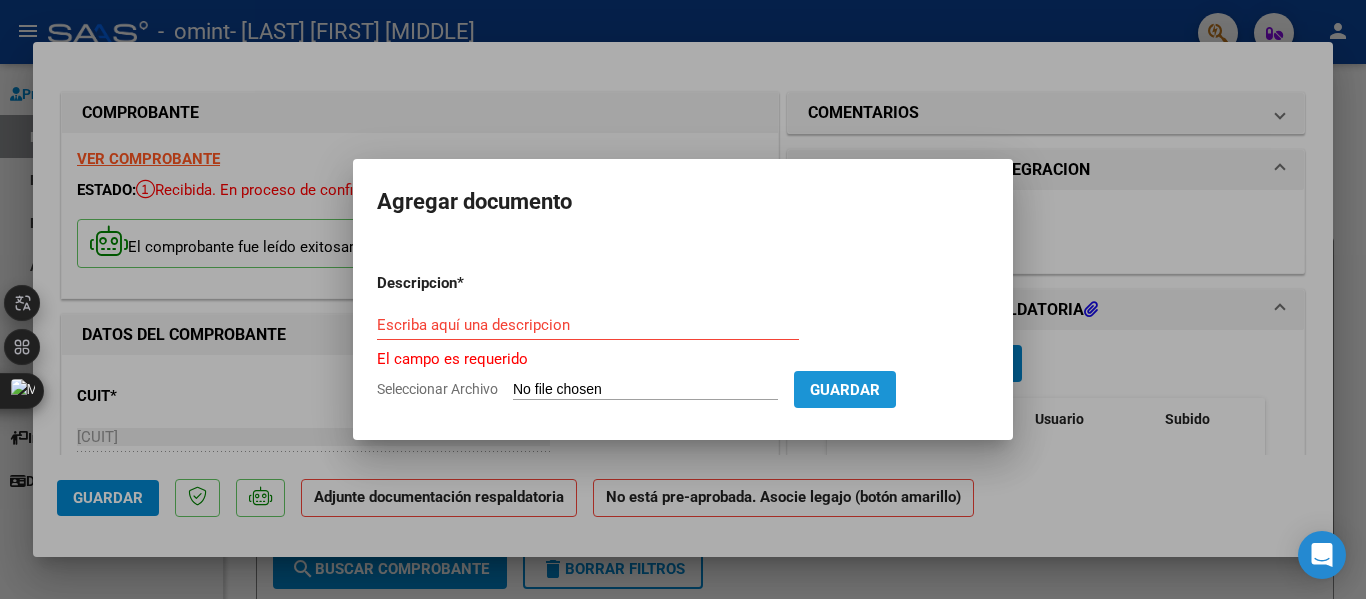 click on "Guardar" at bounding box center (845, 390) 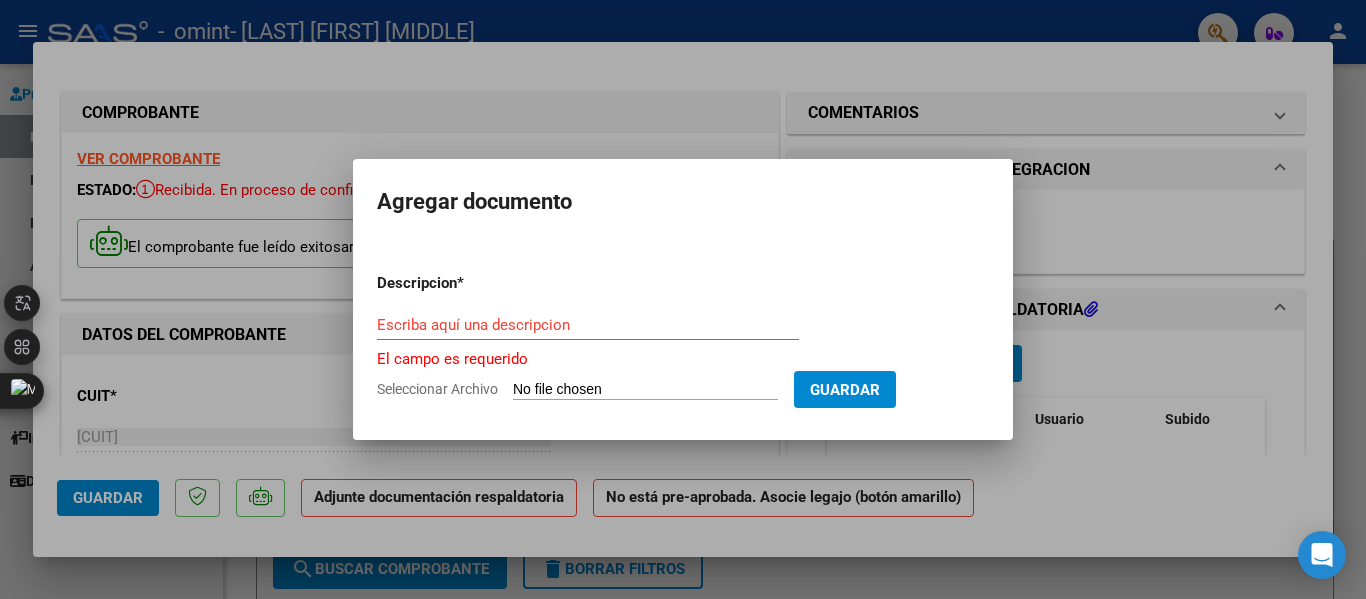 click on "Descripcion  *   Escriba aquí una descripcion   El campo es requerido Seleccionar Archivo Guardar" at bounding box center [683, 336] 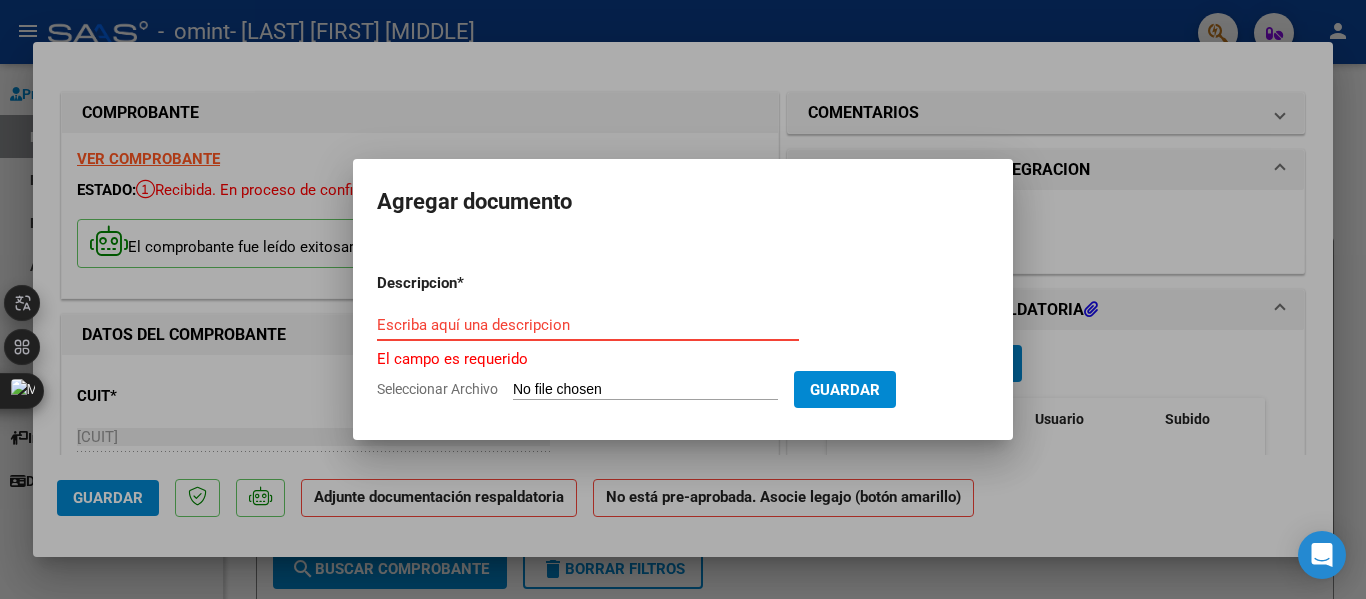 click on "Escriba aquí una descripcion" at bounding box center [588, 325] 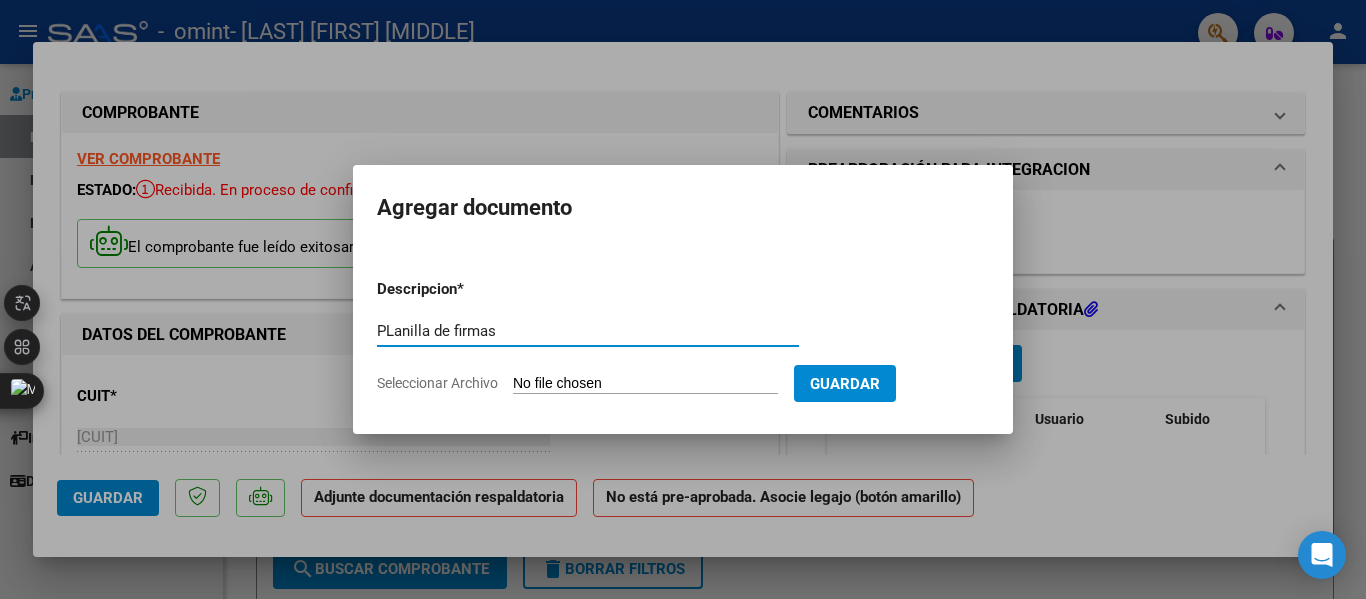 type on "PLanilla de firmas" 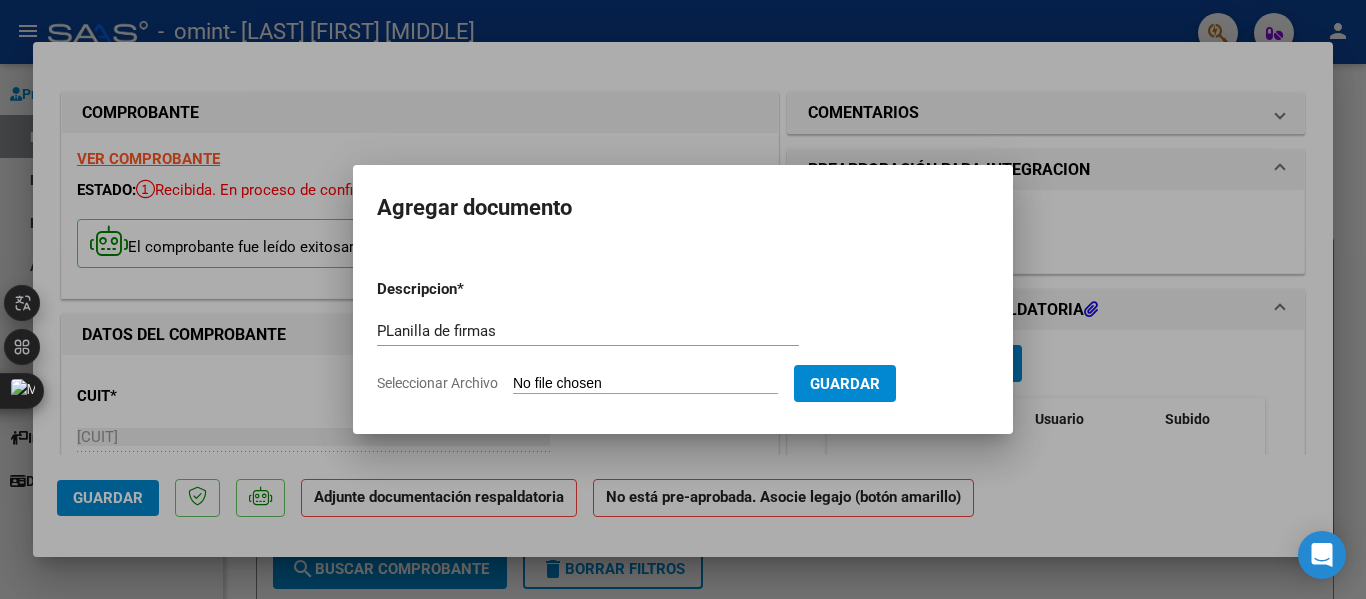 type on "C:\fakepath\ASISTENCIA.pdf" 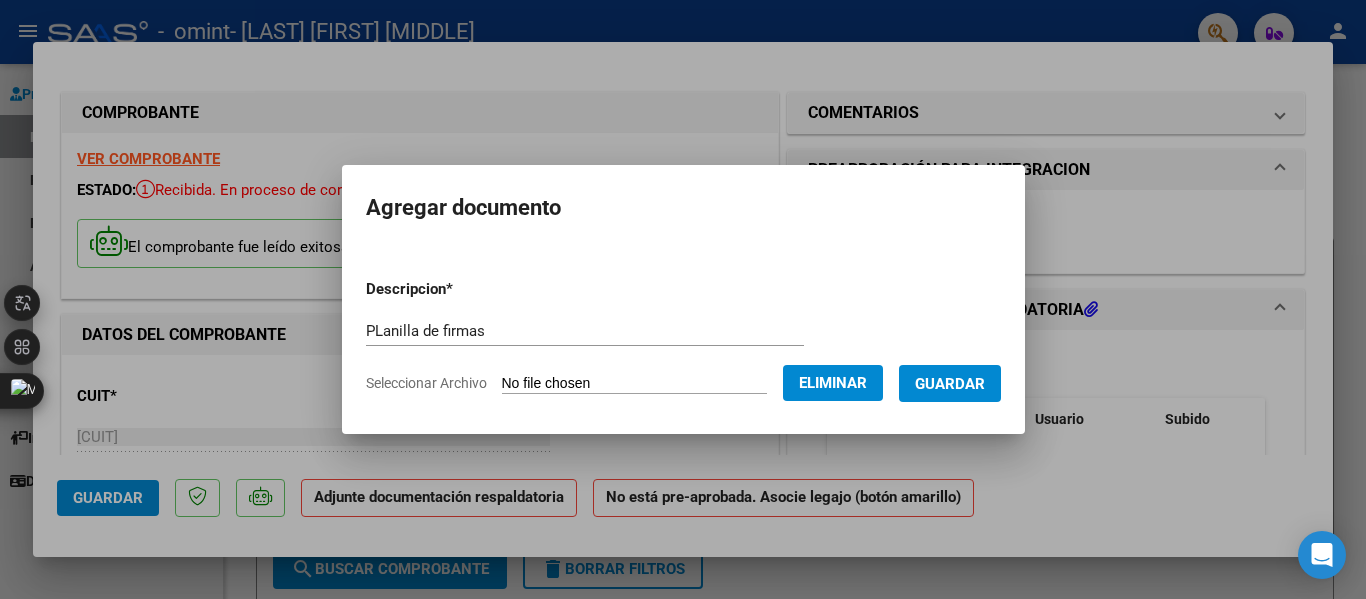 click on "Guardar" at bounding box center (950, 384) 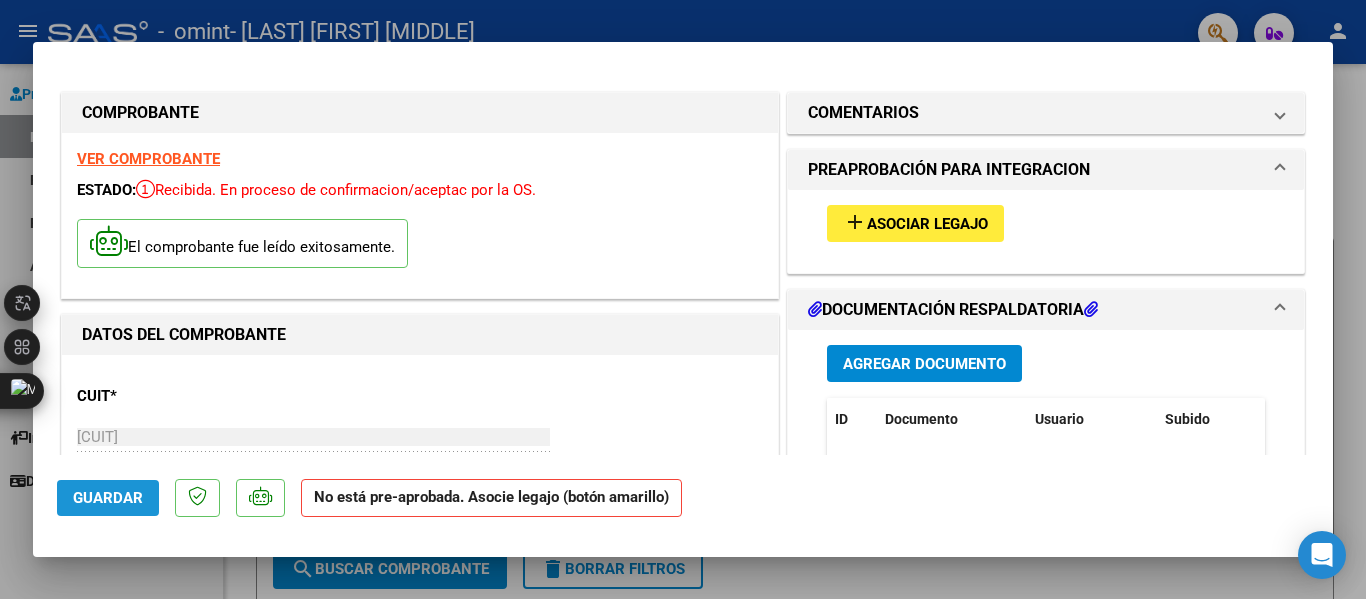 click on "Guardar" 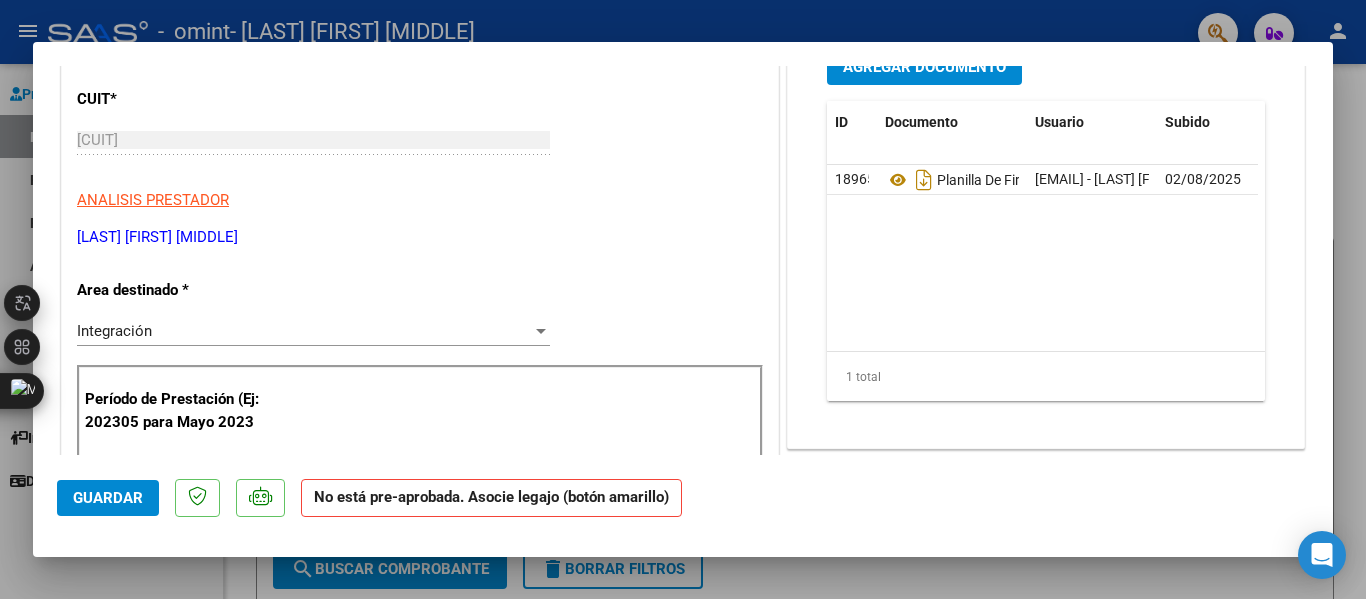 scroll, scrollTop: 440, scrollLeft: 0, axis: vertical 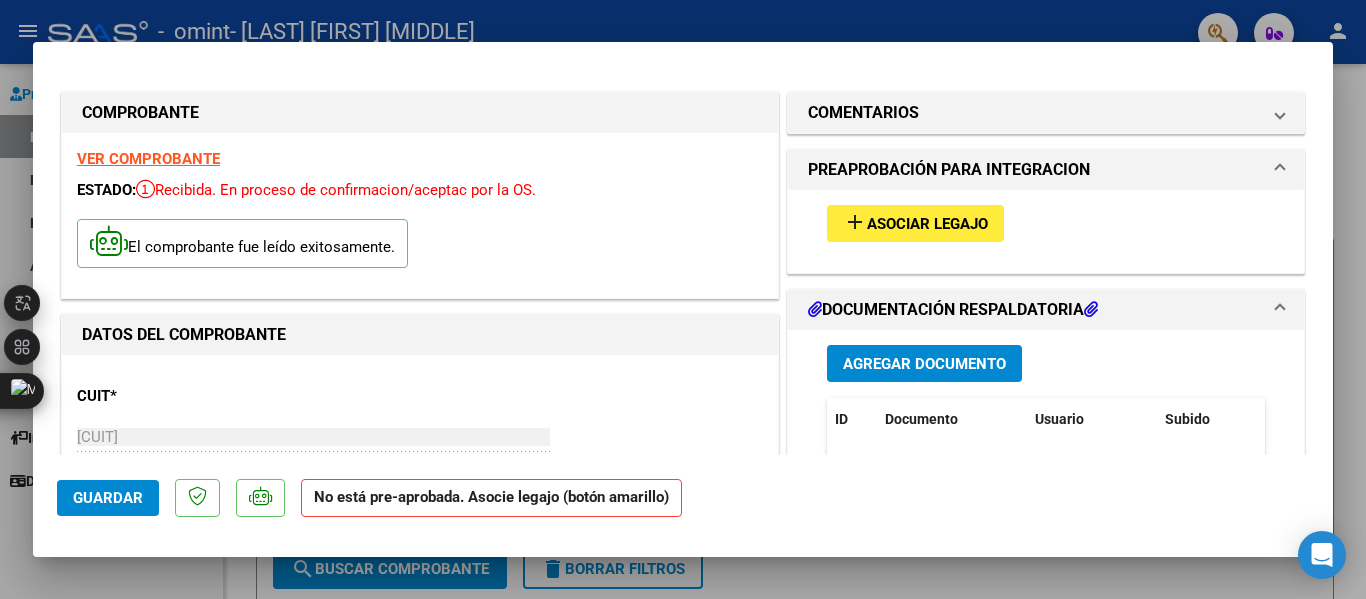 click at bounding box center (683, 299) 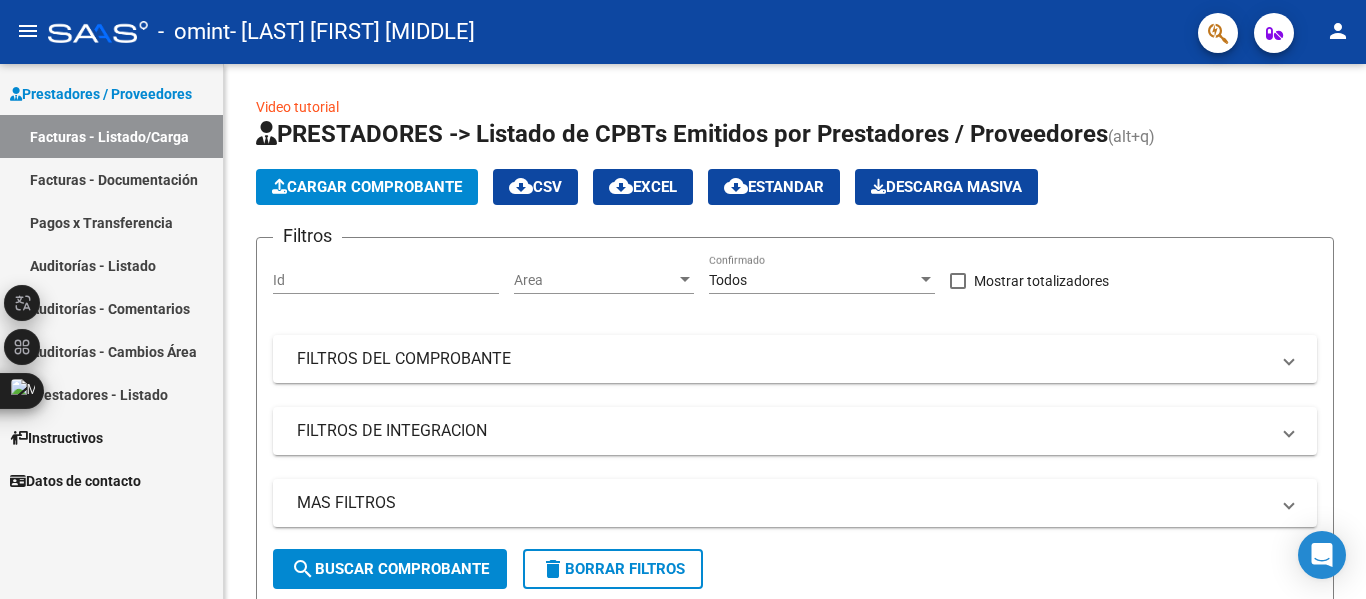 click on "Facturas - Documentación" at bounding box center [111, 179] 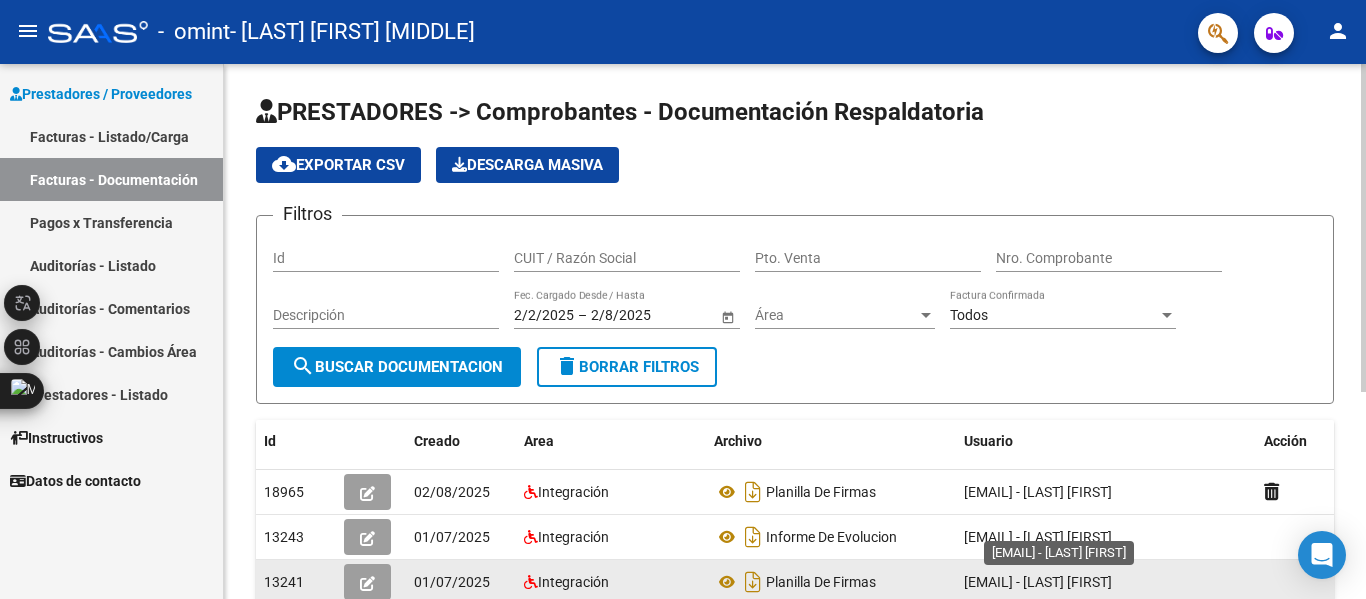 click on "[EMAIL] -   [LAST] [FIRST]" 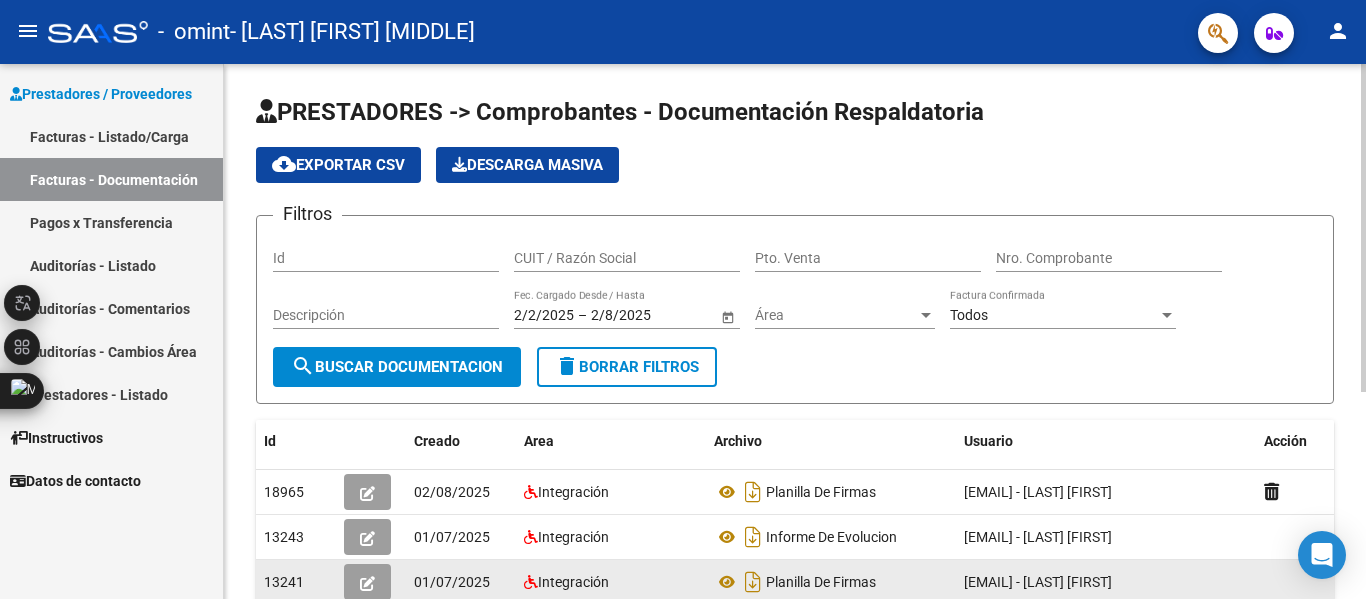 click 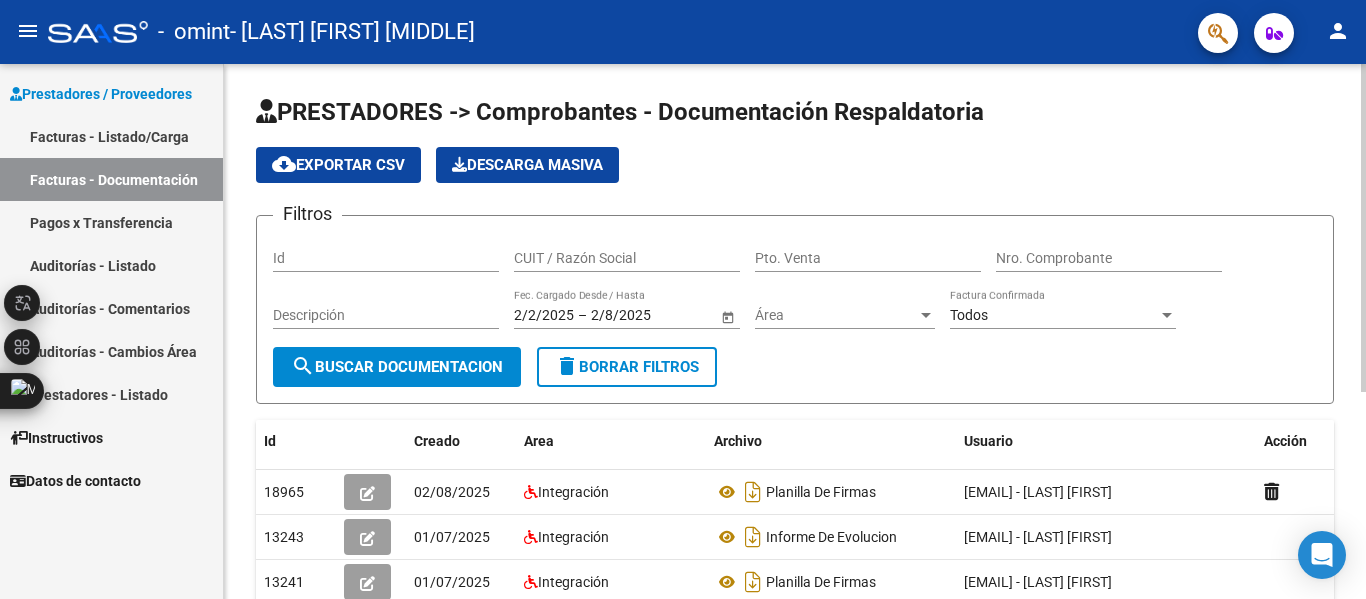drag, startPoint x: 1360, startPoint y: 358, endPoint x: 1365, endPoint y: 517, distance: 159.0786 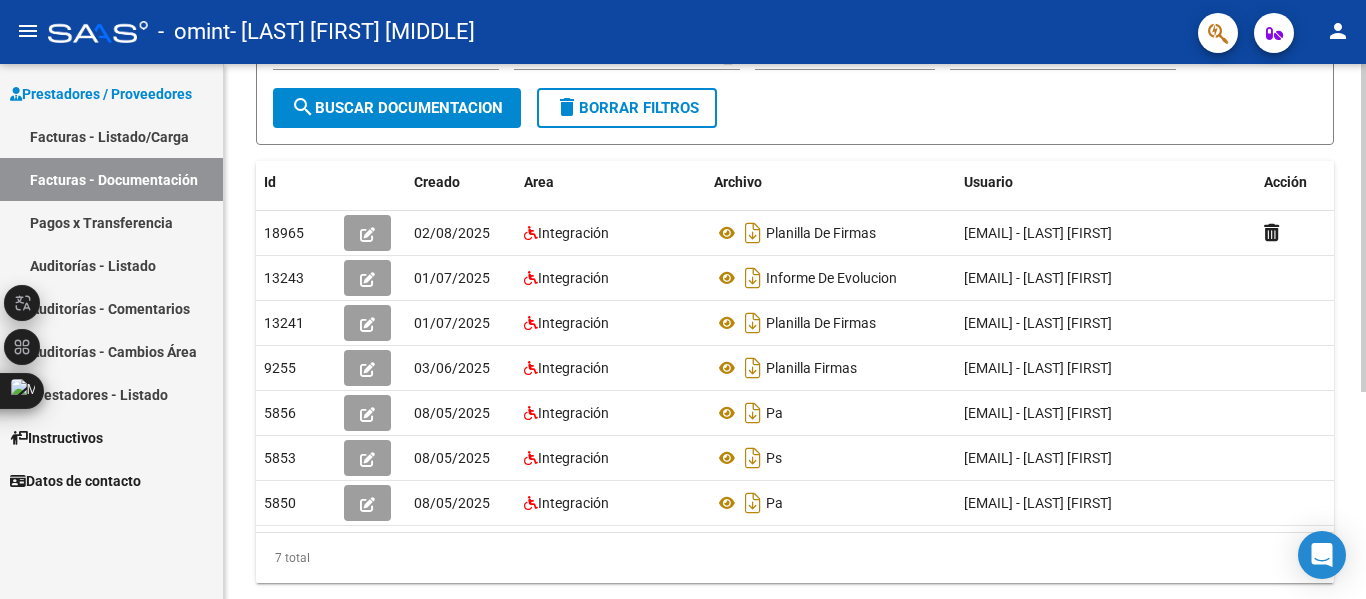 scroll, scrollTop: 261, scrollLeft: 0, axis: vertical 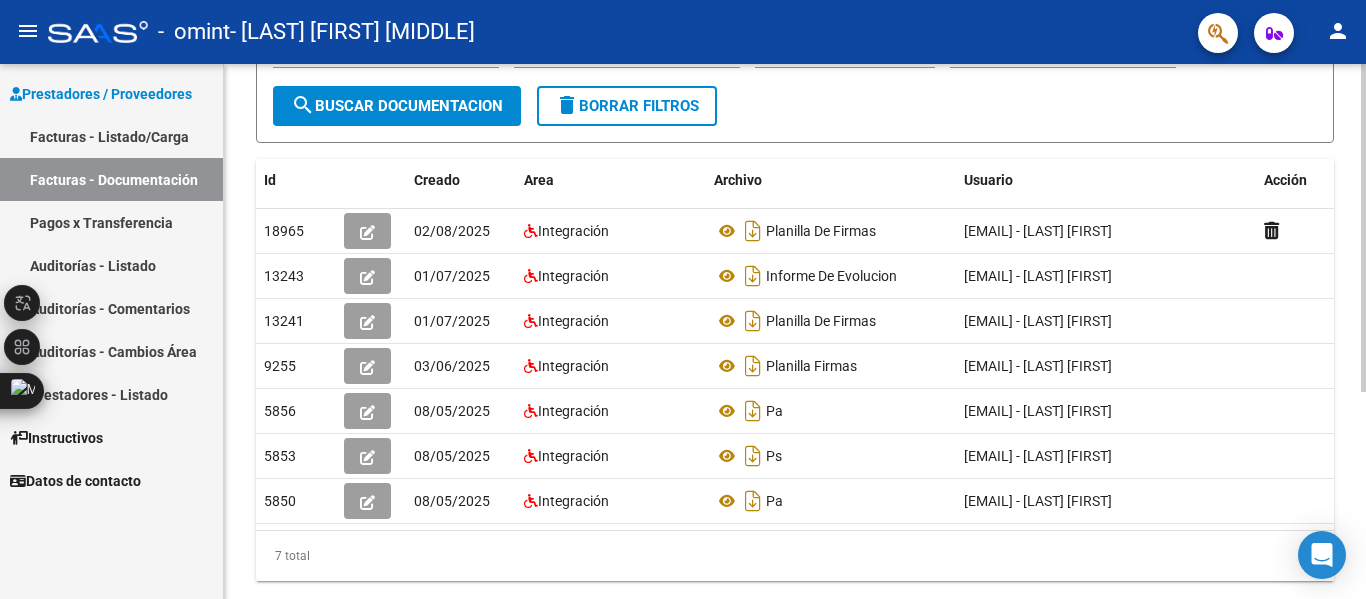 click 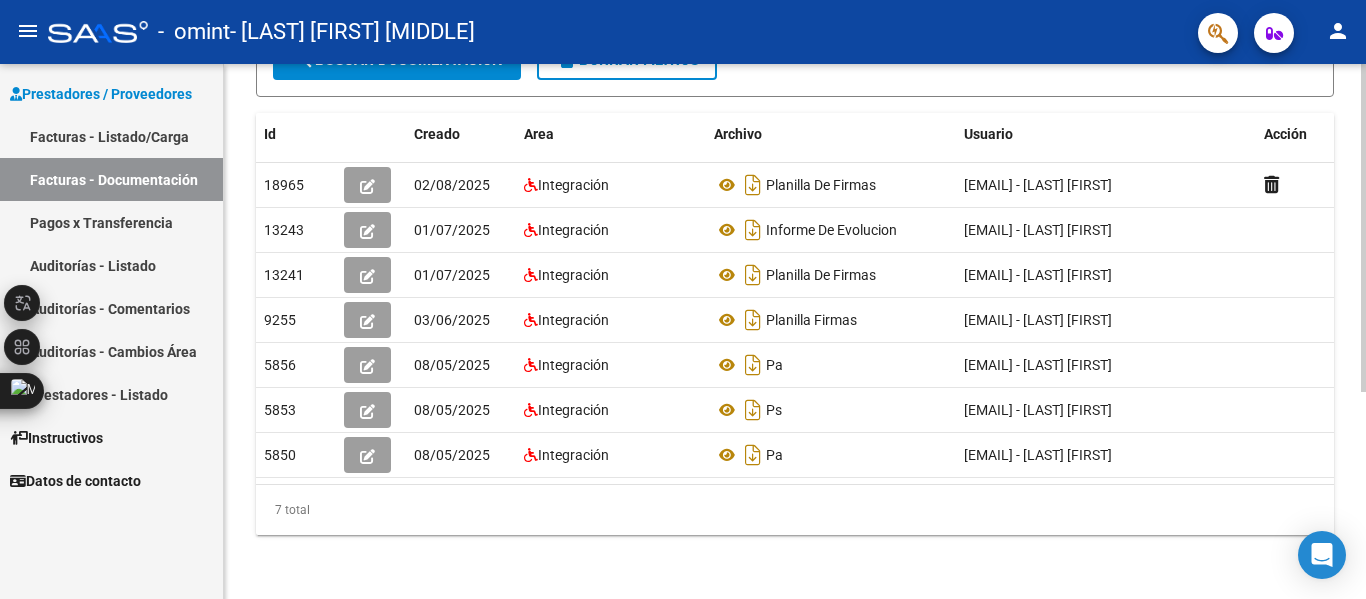 scroll, scrollTop: 338, scrollLeft: 0, axis: vertical 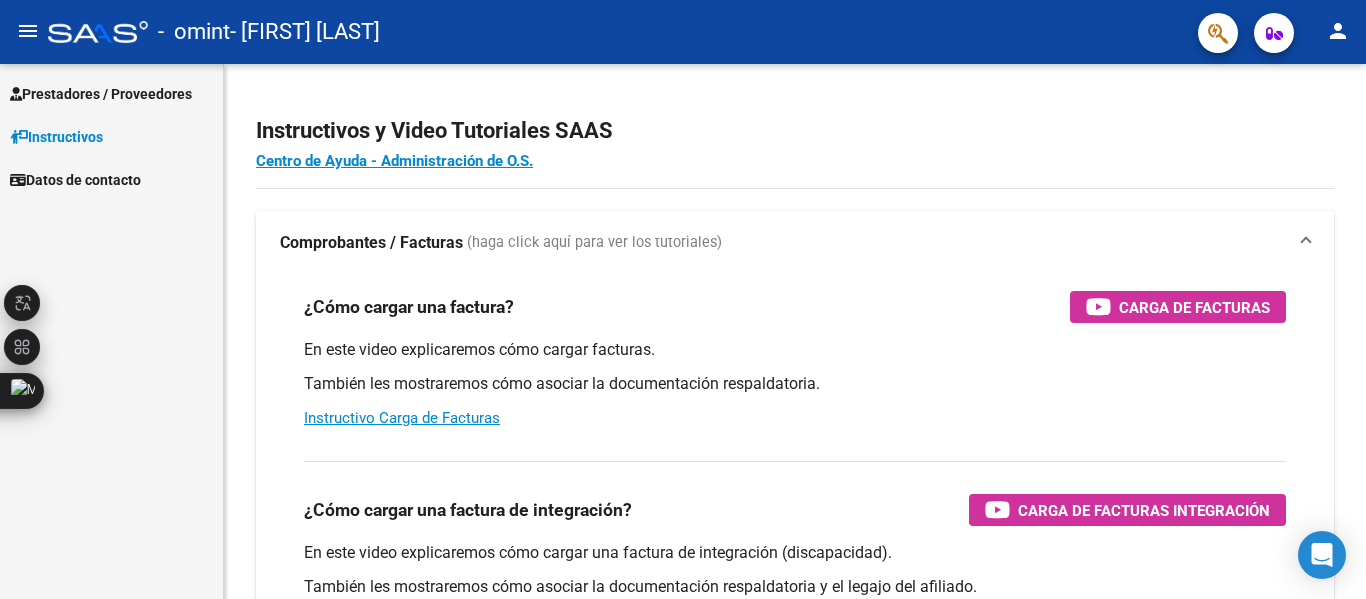 click on "Prestadores / Proveedores" at bounding box center (101, 94) 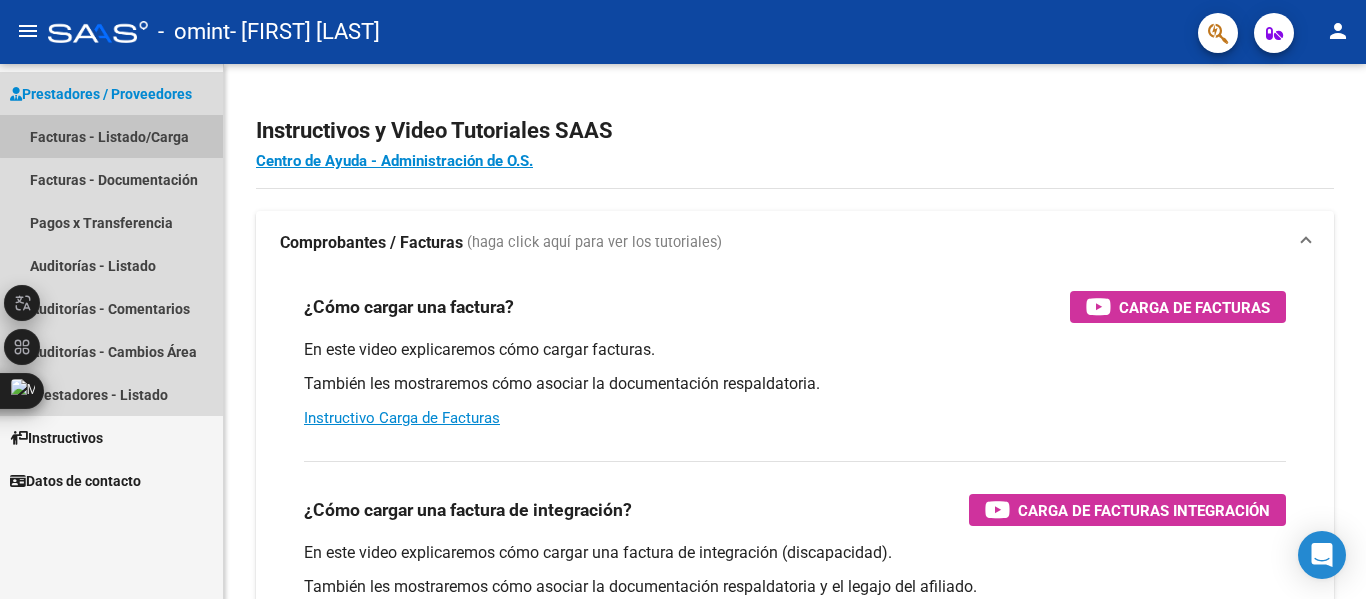 click on "Facturas - Listado/Carga" at bounding box center (111, 136) 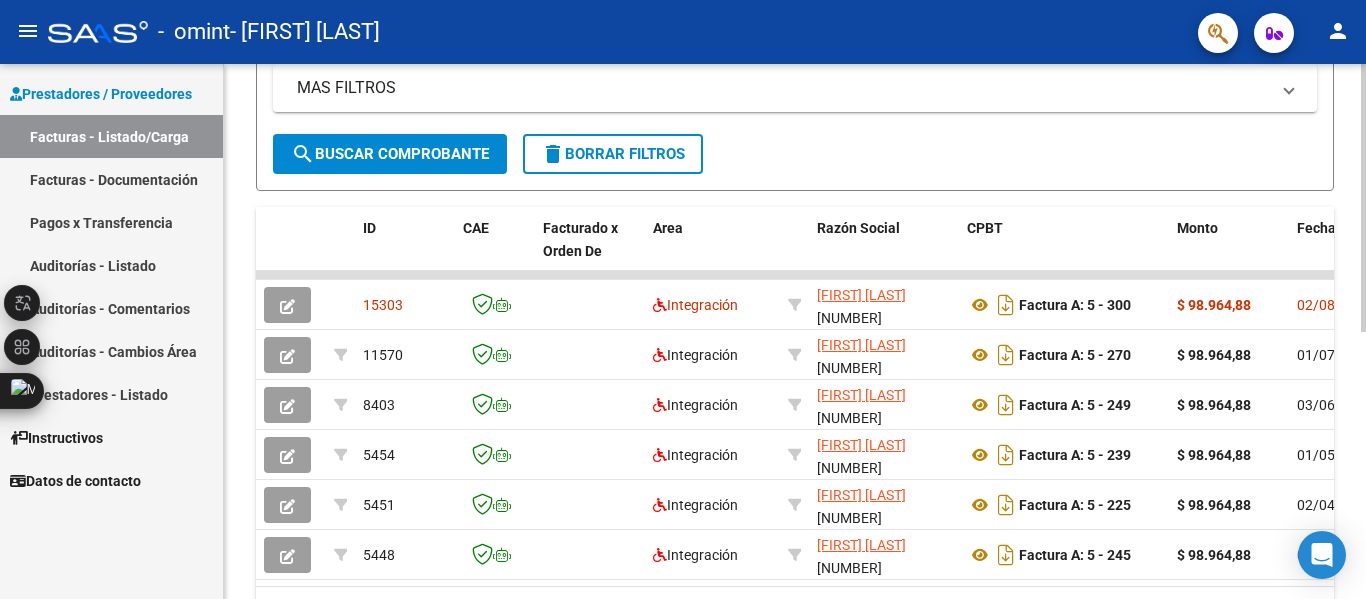 scroll, scrollTop: 417, scrollLeft: 0, axis: vertical 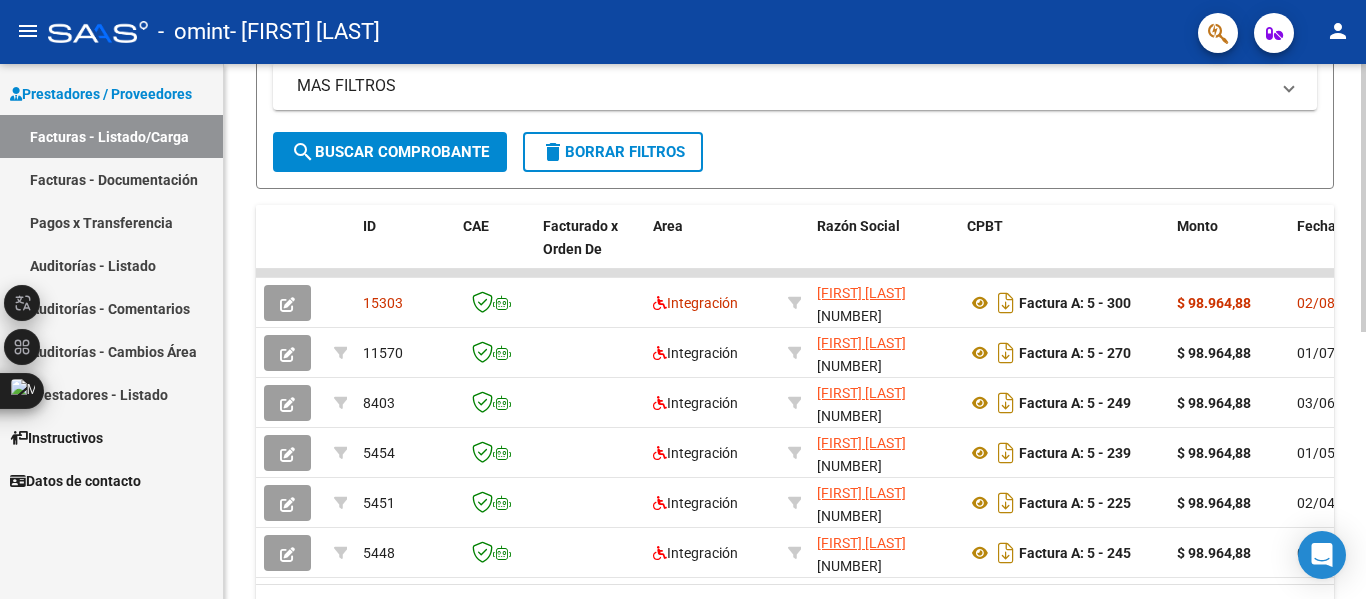 click 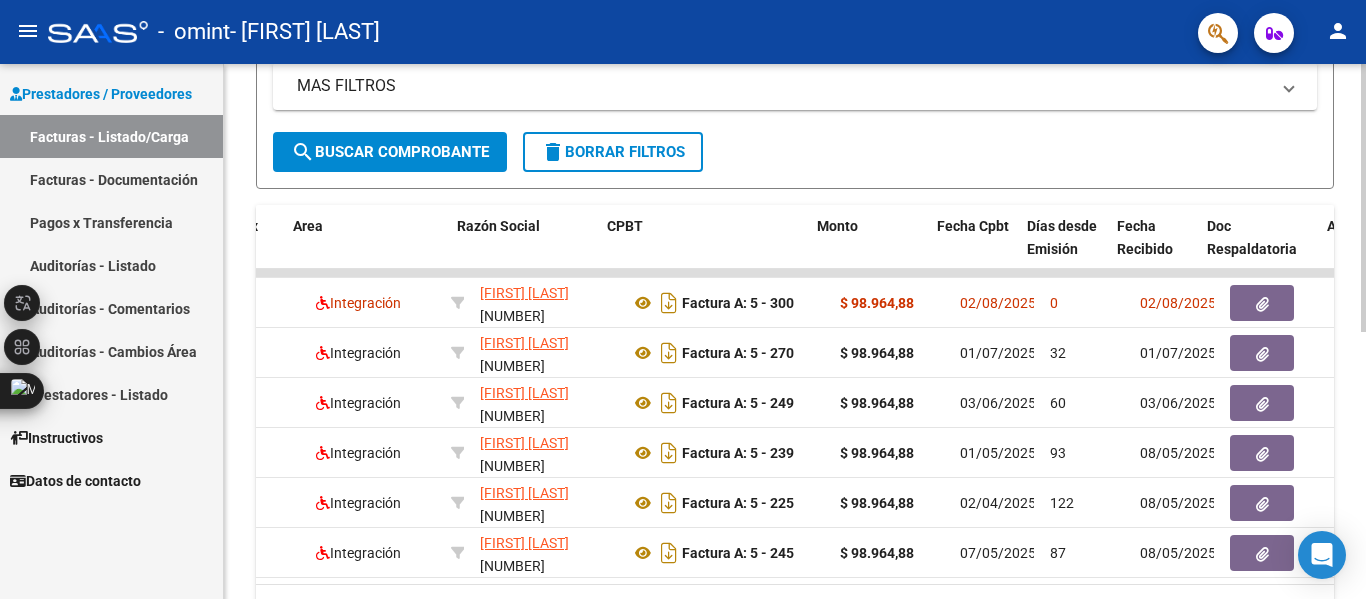 scroll, scrollTop: 0, scrollLeft: 360, axis: horizontal 